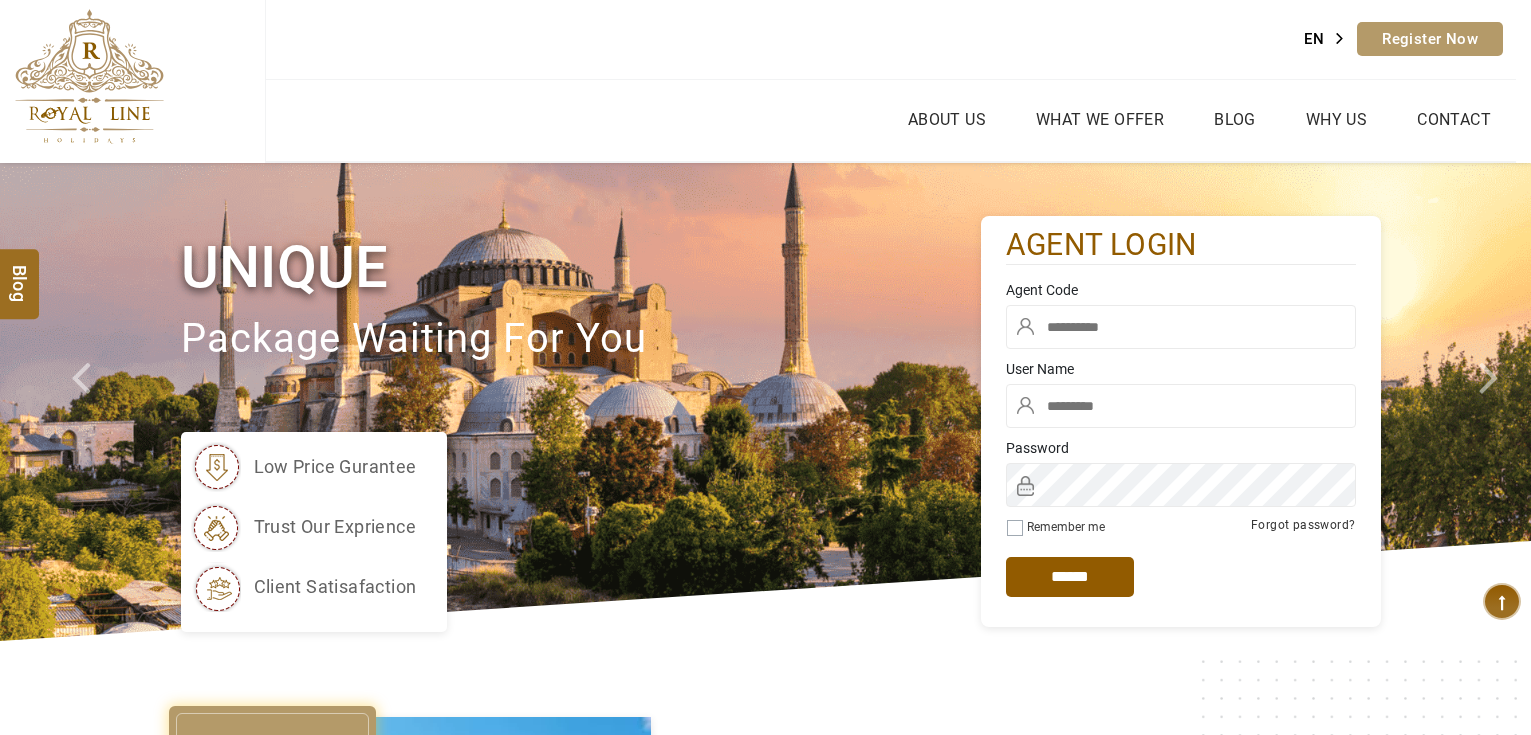 scroll, scrollTop: 0, scrollLeft: 0, axis: both 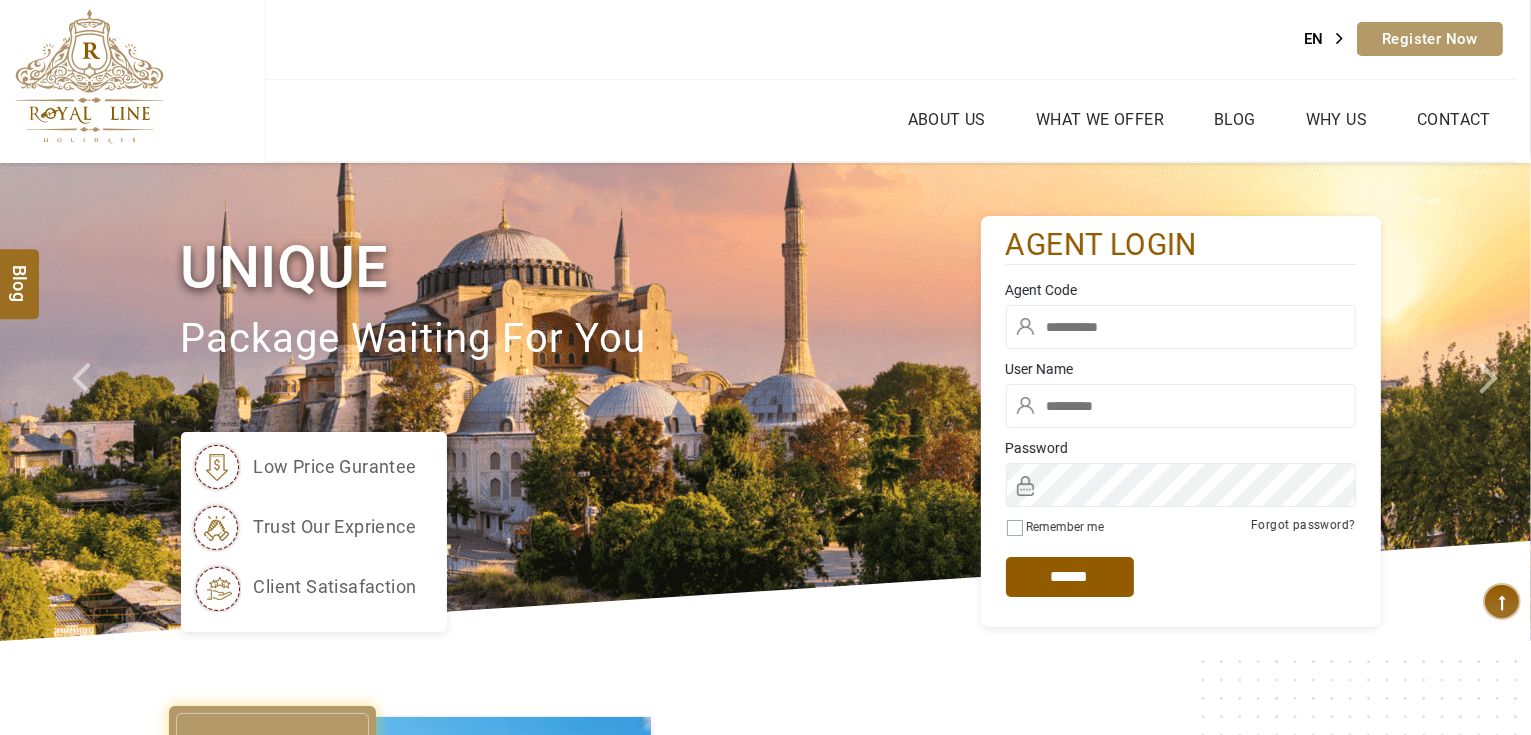 type on "*******" 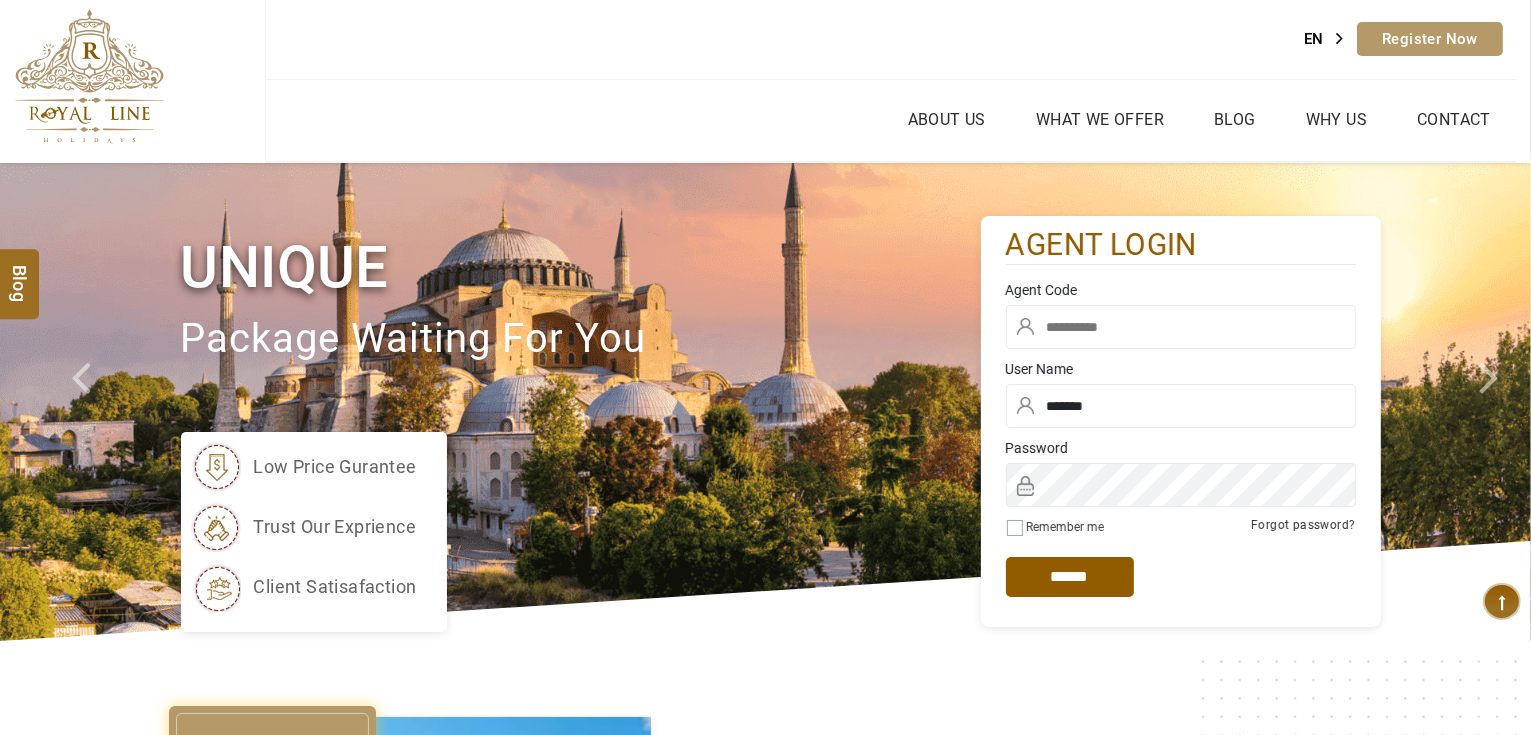 click at bounding box center (1181, 327) 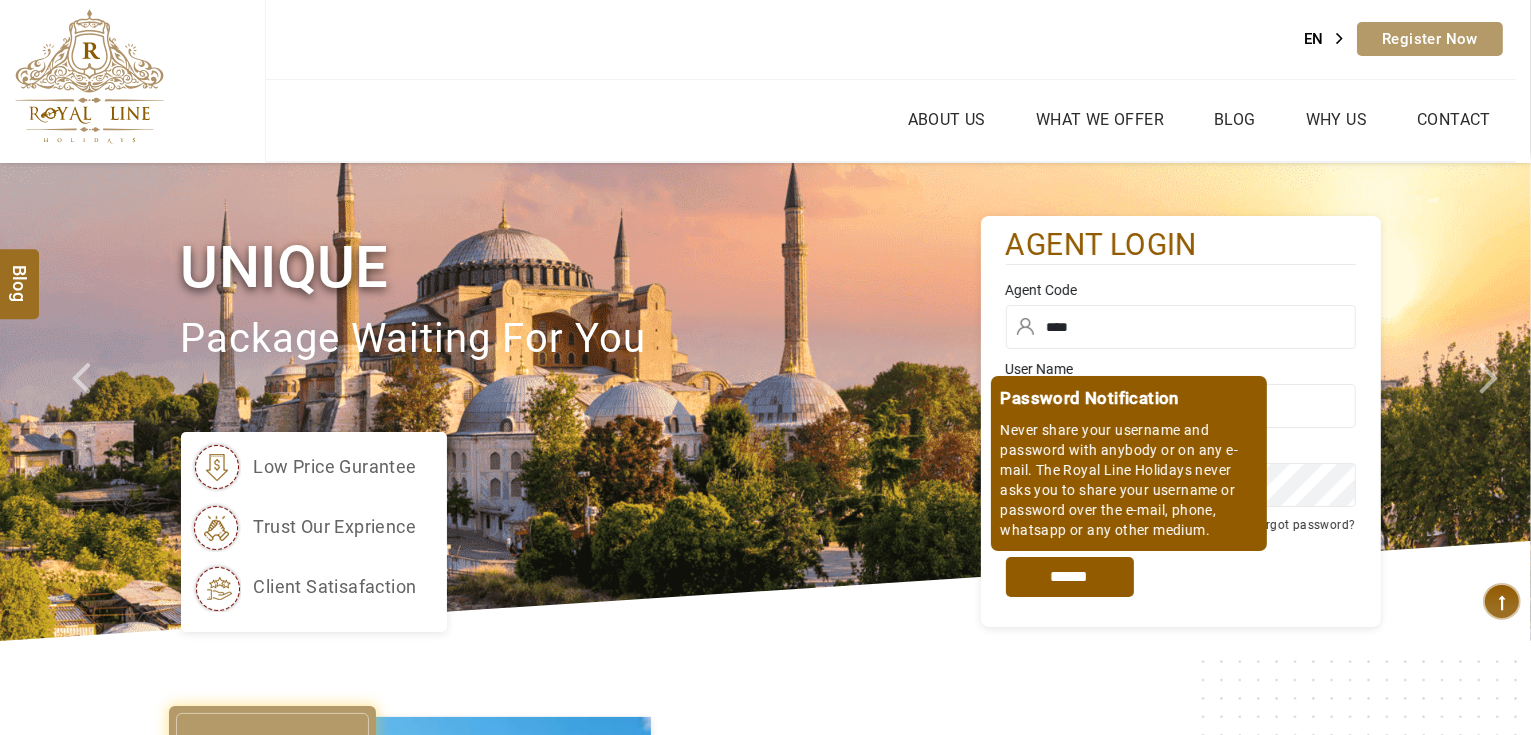 type on "****" 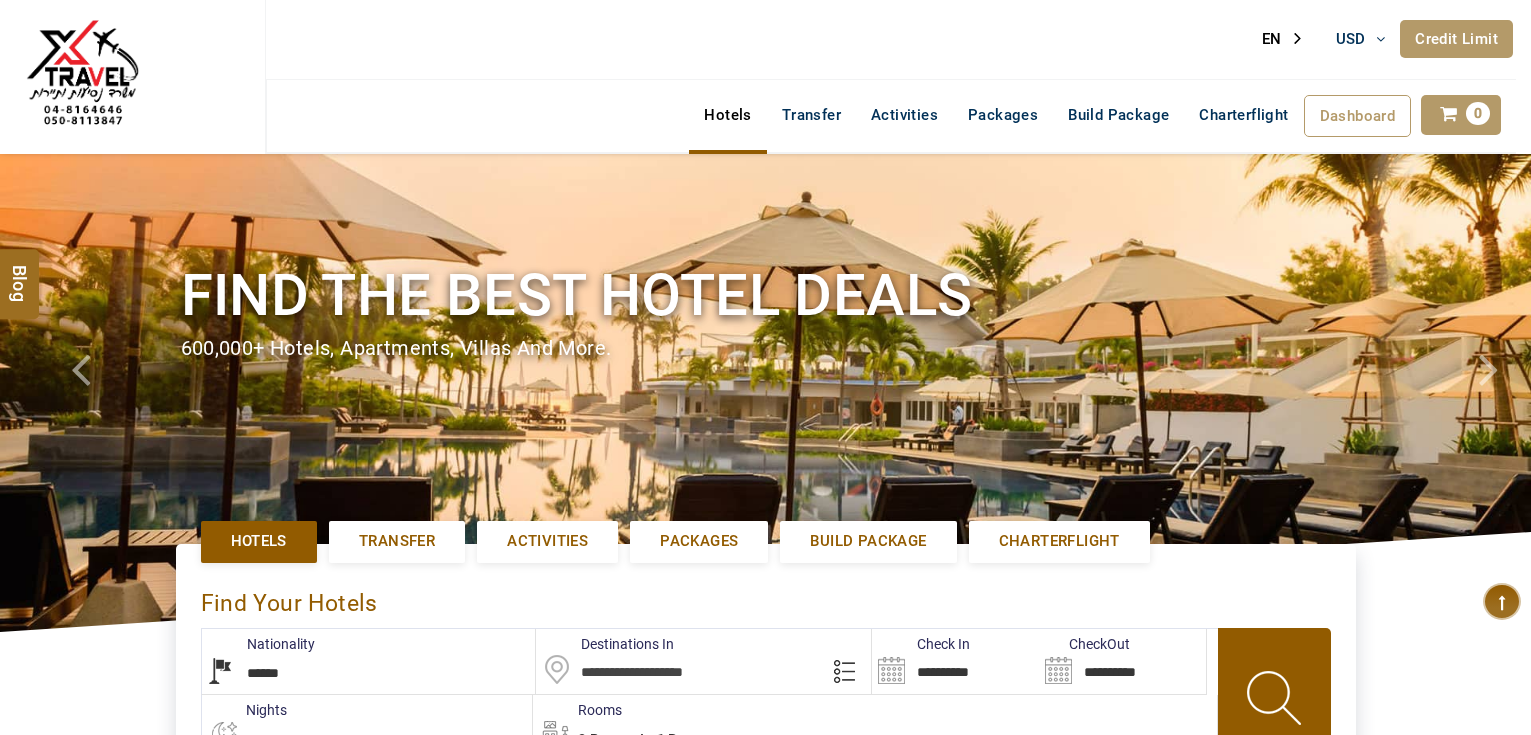 select on "******" 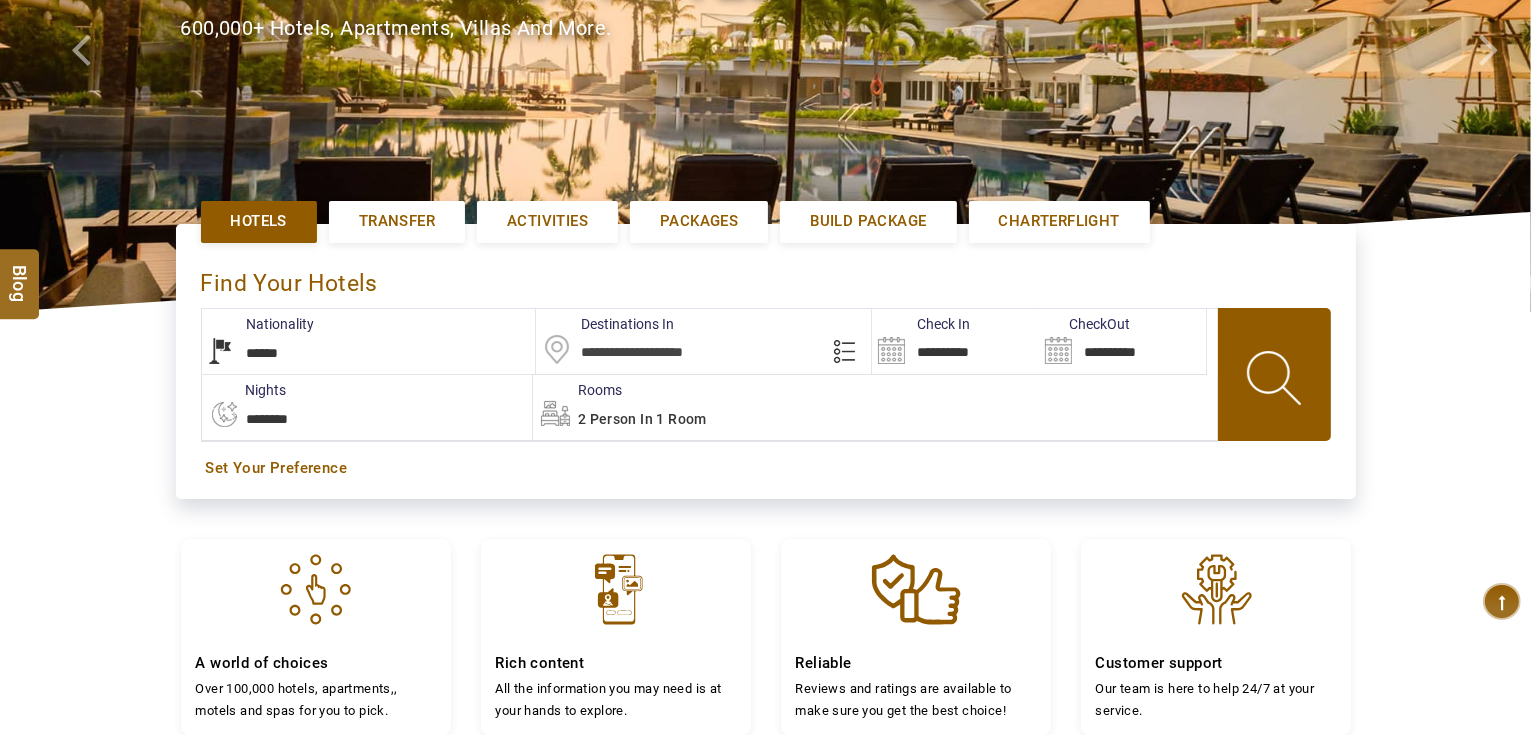click at bounding box center (703, 341) 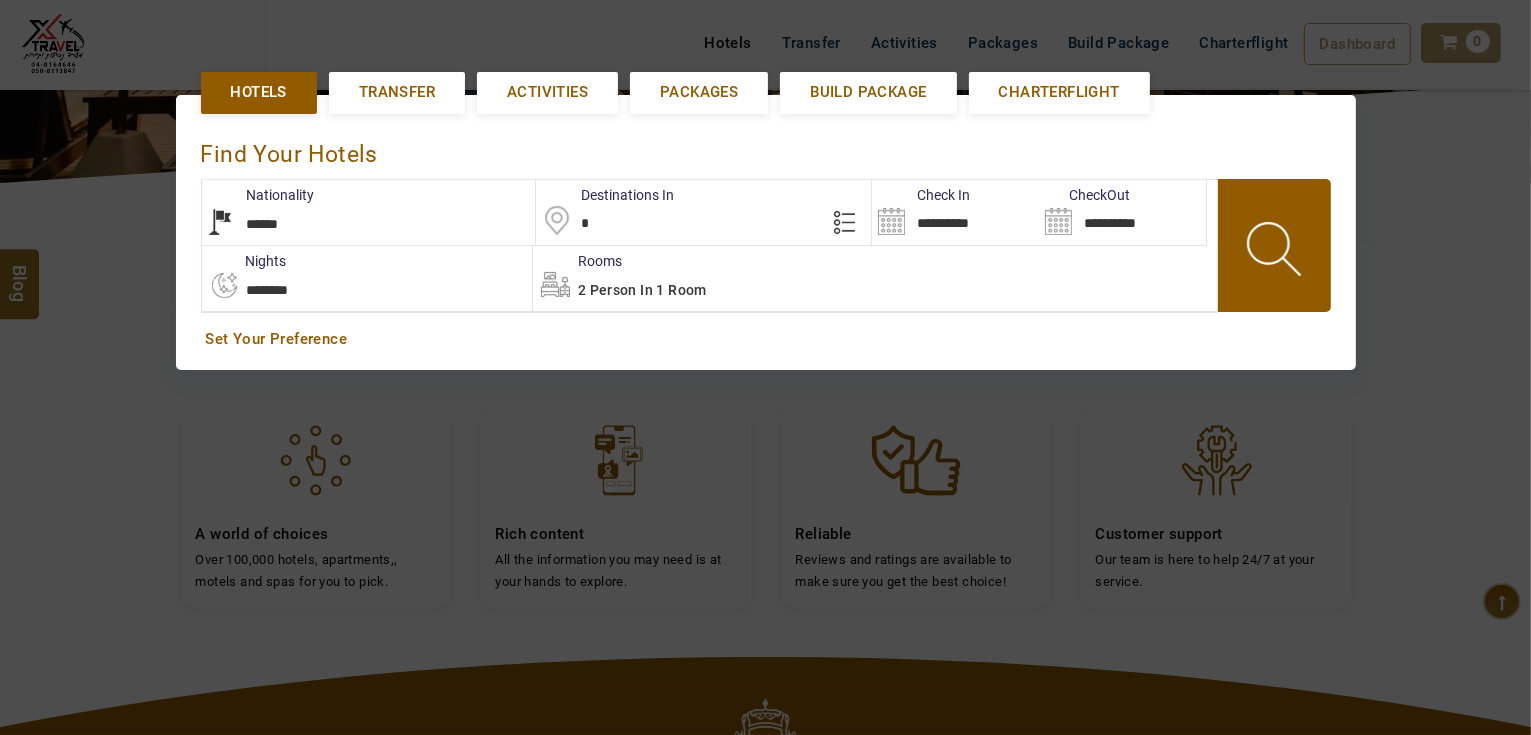 scroll, scrollTop: 452, scrollLeft: 0, axis: vertical 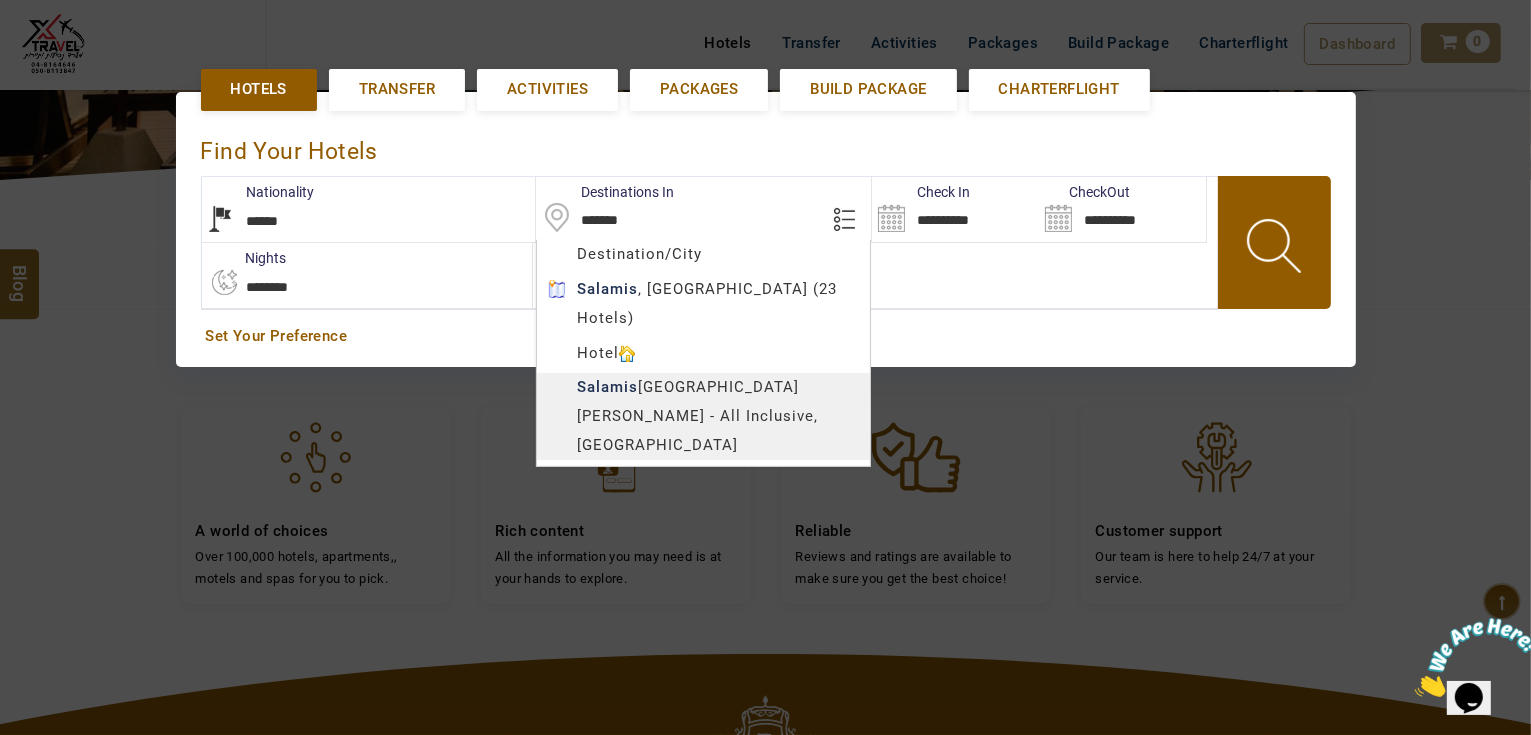 type on "**********" 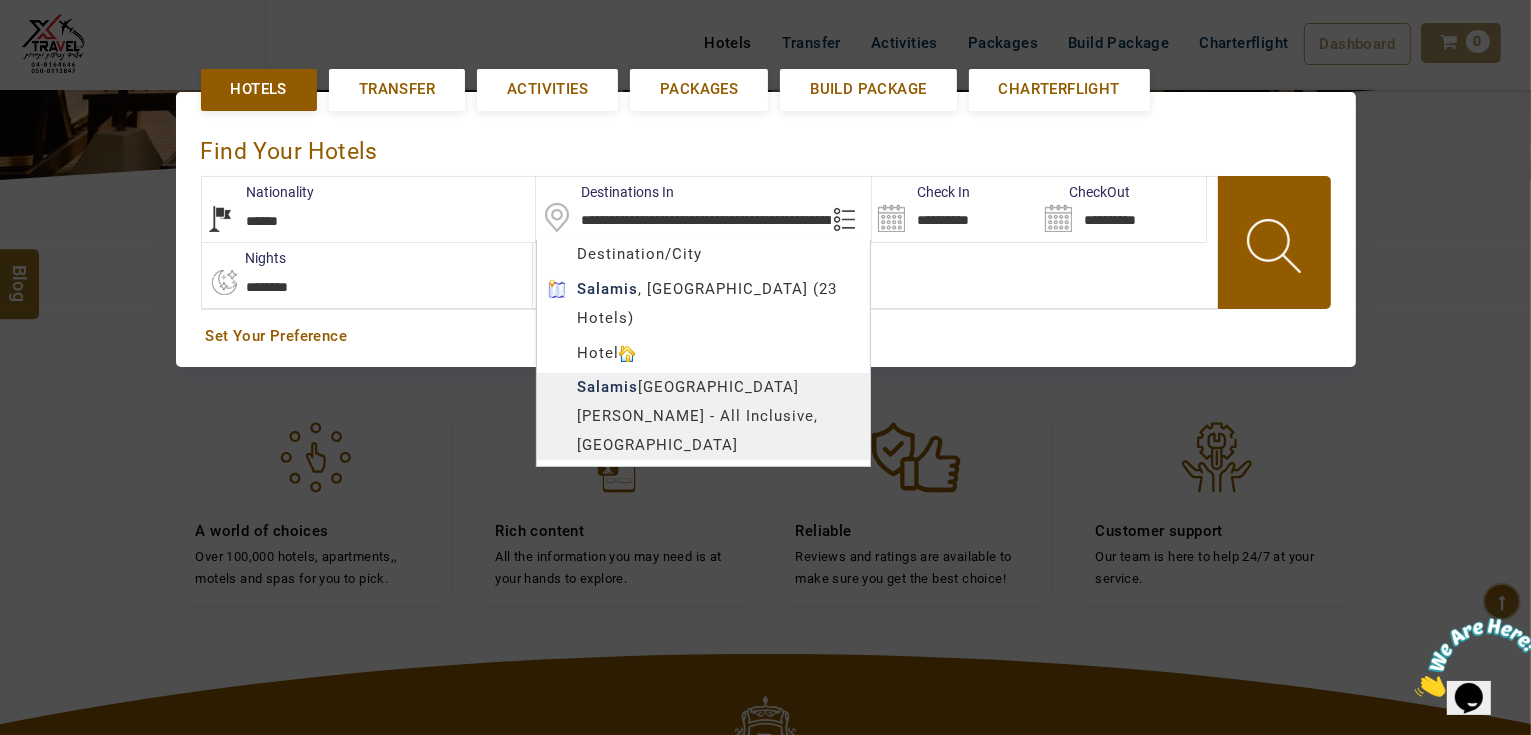 click on "[PERSON_NAME] USD AED  AED EUR  € USD  $ INR  ₹ THB  ฿ IDR  Rp BHD  BHD TRY  ₺ Credit Limit EN HE AR ES PT ZH Helpline
[PHONE_NUMBER] Register Now [PHONE_NUMBER] [EMAIL_ADDRESS][DOMAIN_NAME] About Us What we Offer Blog Why Us Contact Hotels  Transfer Activities Packages Build Package Charterflight Dashboard My Profile My Booking My Reports My Quotation Sign Out 0 Points Redeem Now To Redeem 33539 Points Future Points  4240   Points Credit Limit Credit Limit USD 30000.00 70% Complete Used USD 19905.30 Available USD 10094.70 Setting  Looks like you haven't added anything to your cart yet Countinue Shopping ******* ****** Please Wait.. Blog demo
Remember me Forgot
password? LOG IN Don't have an account?   Register Now My Booking View/ Print/Cancel Your Booking without Signing in Submit demo
In A Few Moment, You Will Be Celebrating Best Hotel options galore ! Check In   CheckOut Rooms Rooms Please Wait Find the best hotel deals Hotels  Transfer Activities Packages" at bounding box center (765, 363) 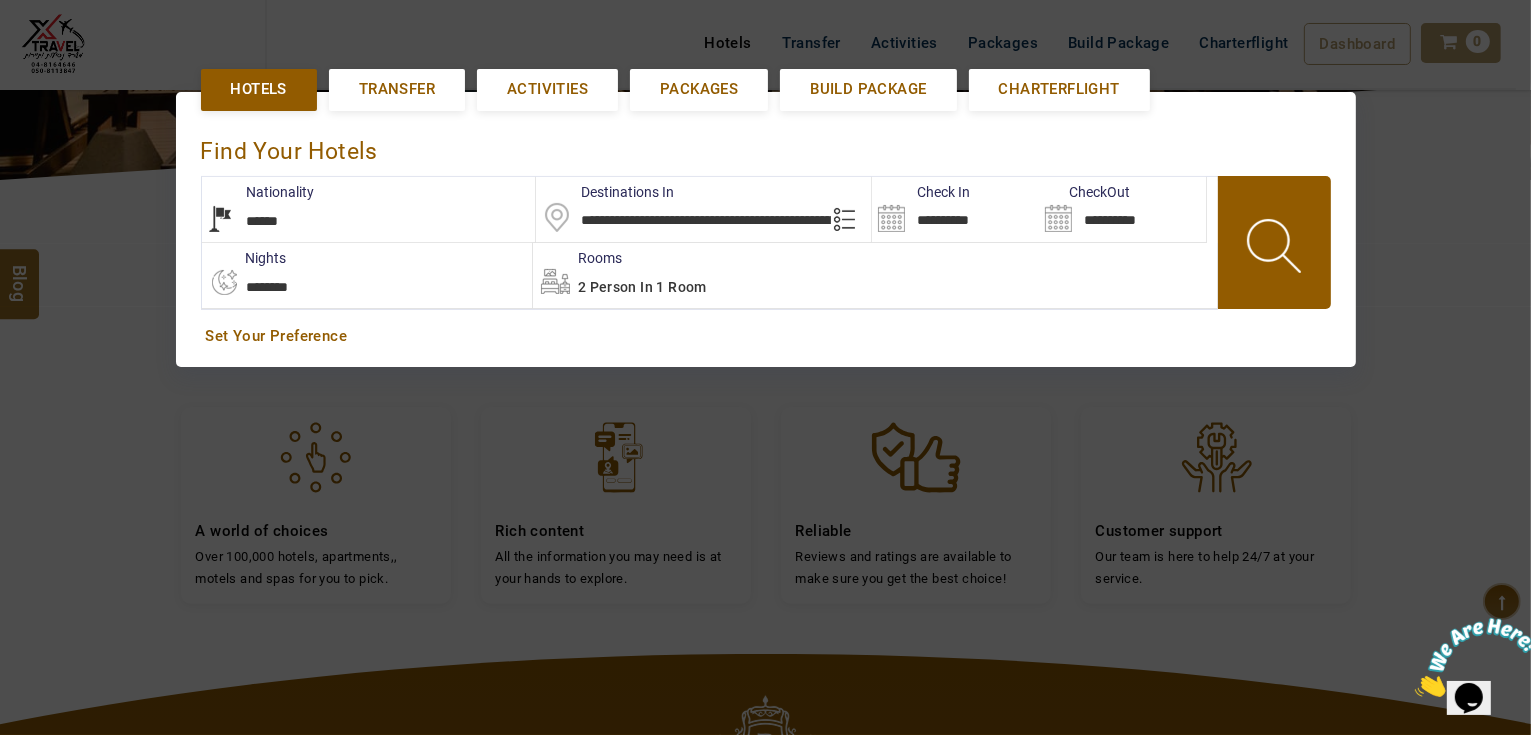 click on "**********" at bounding box center (955, 209) 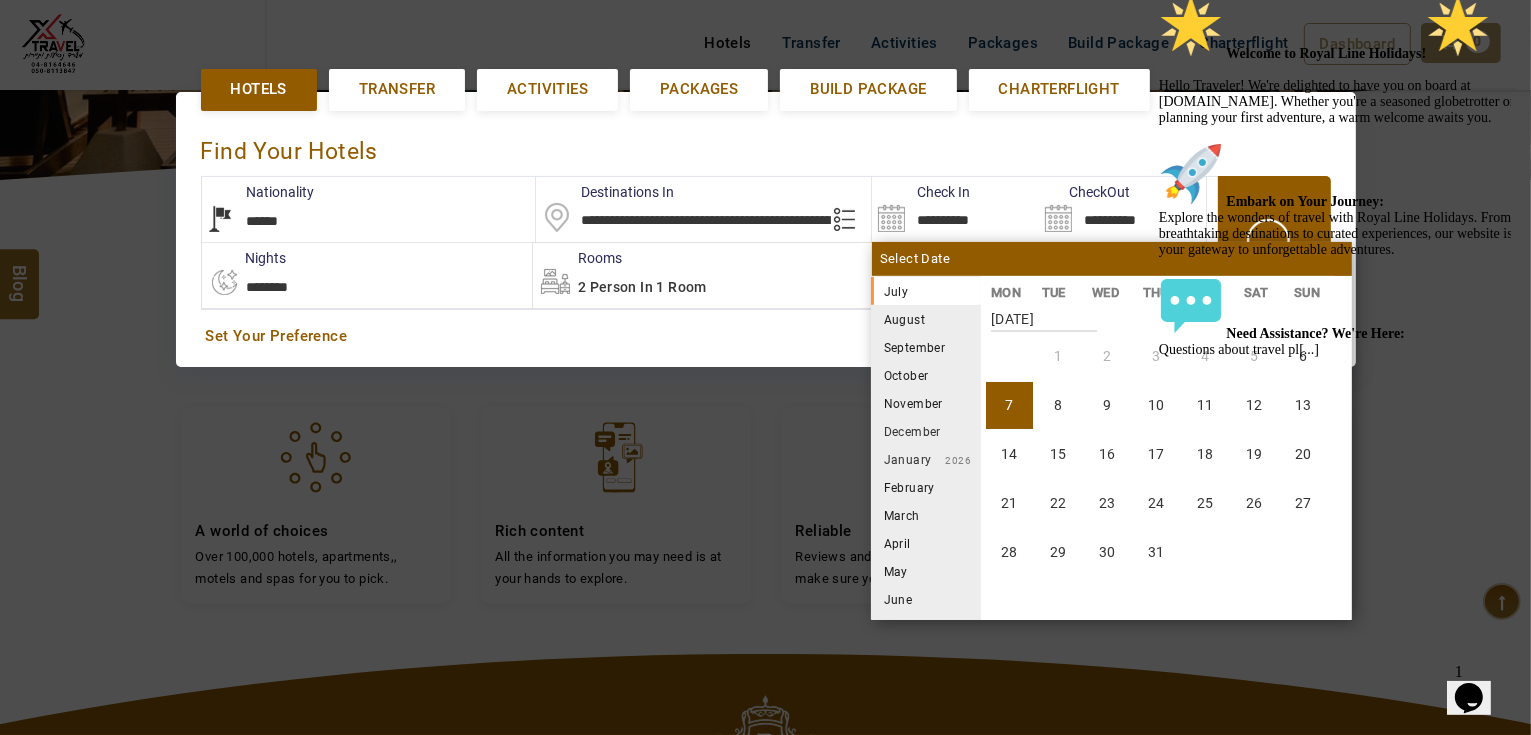 drag, startPoint x: 1492, startPoint y: 141, endPoint x: 2430, endPoint y: 349, distance: 960.7851 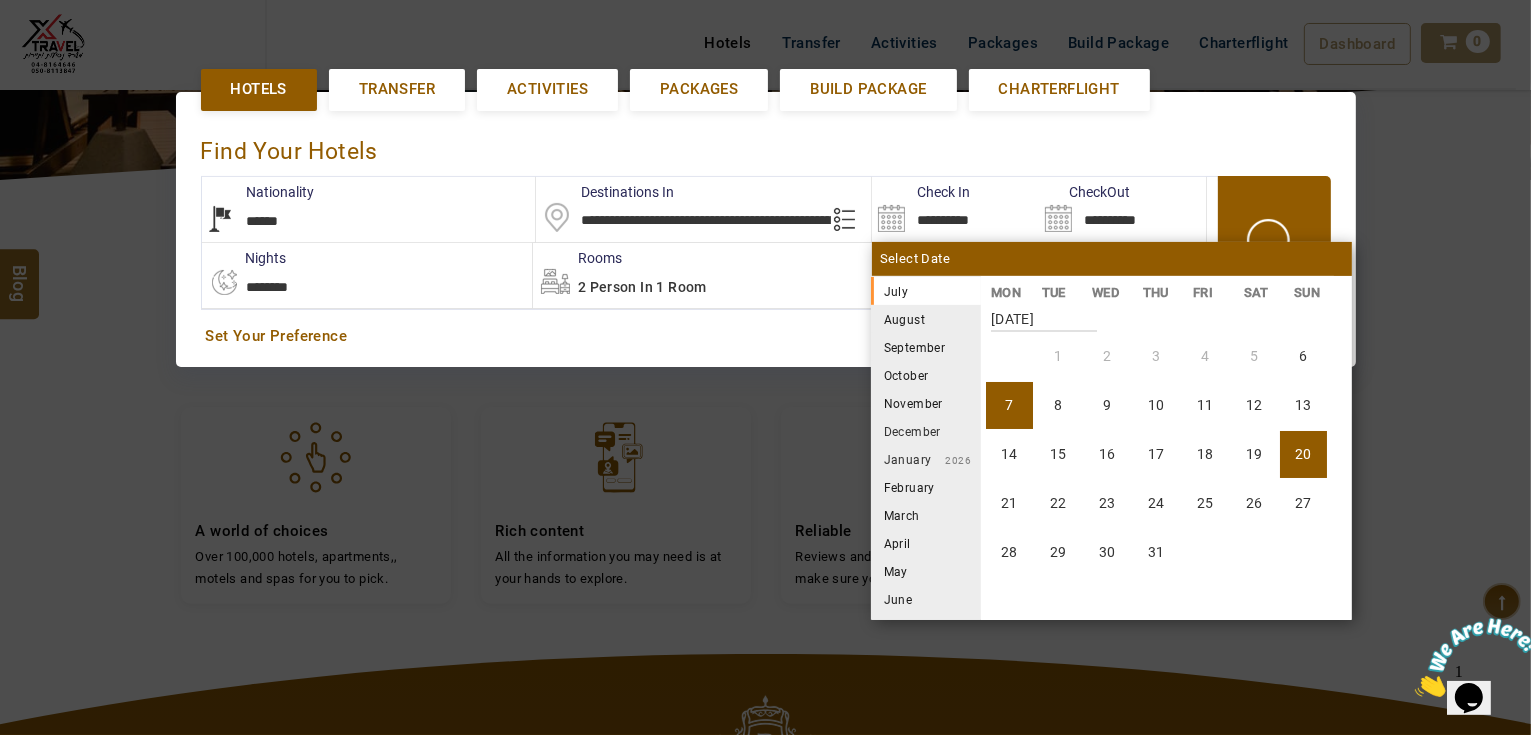 click on "20" at bounding box center [1303, 454] 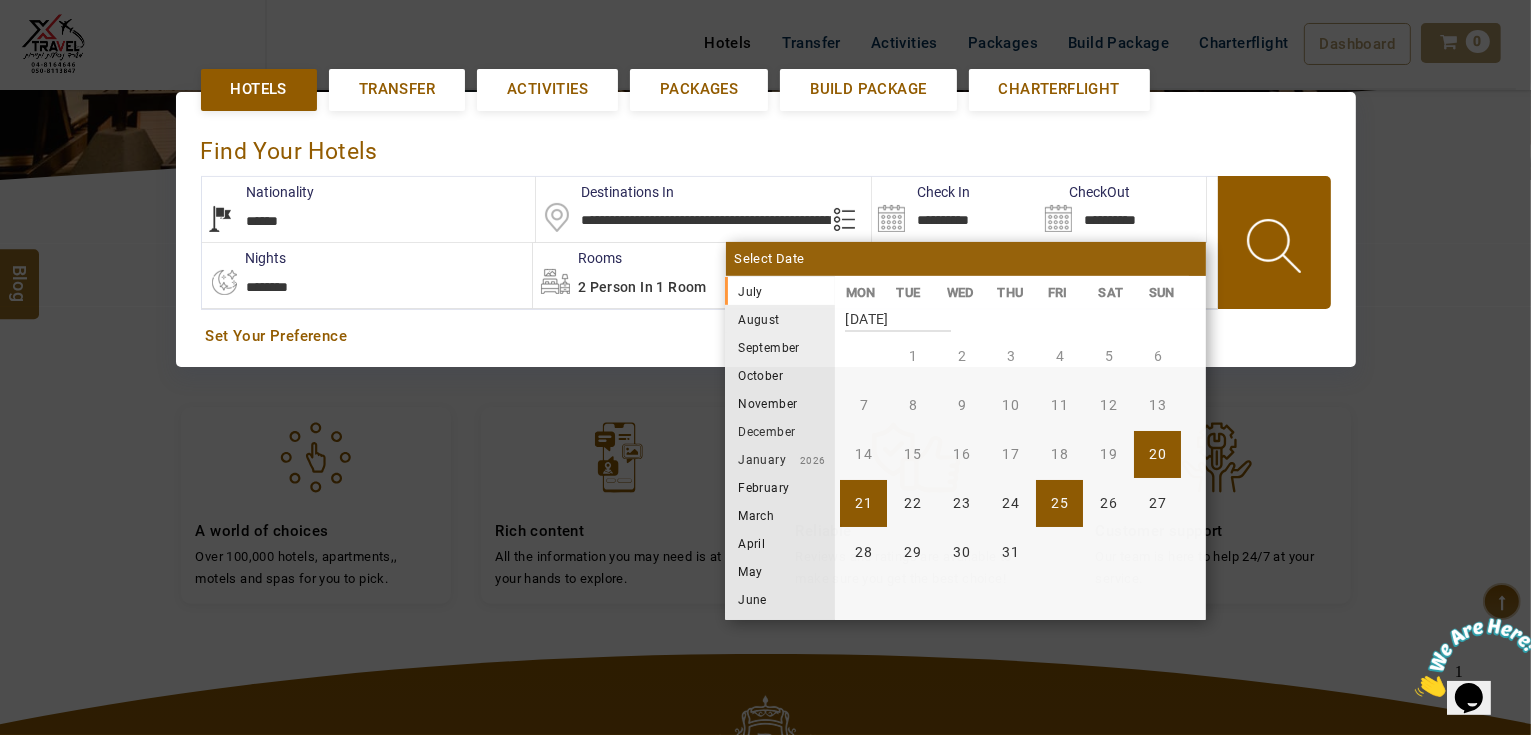 click on "25" at bounding box center [1059, 503] 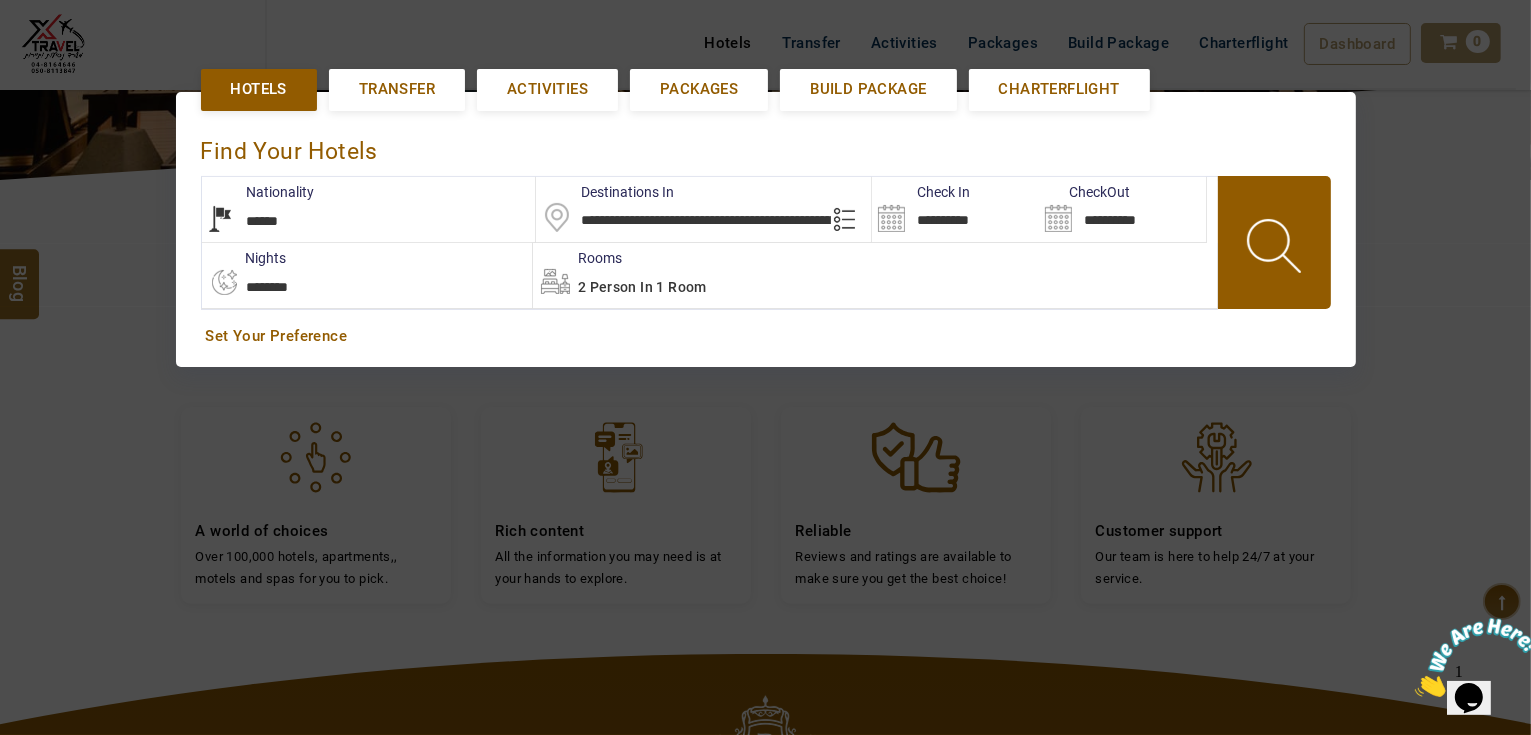 click on "2 Person in    1 Room" at bounding box center (875, 275) 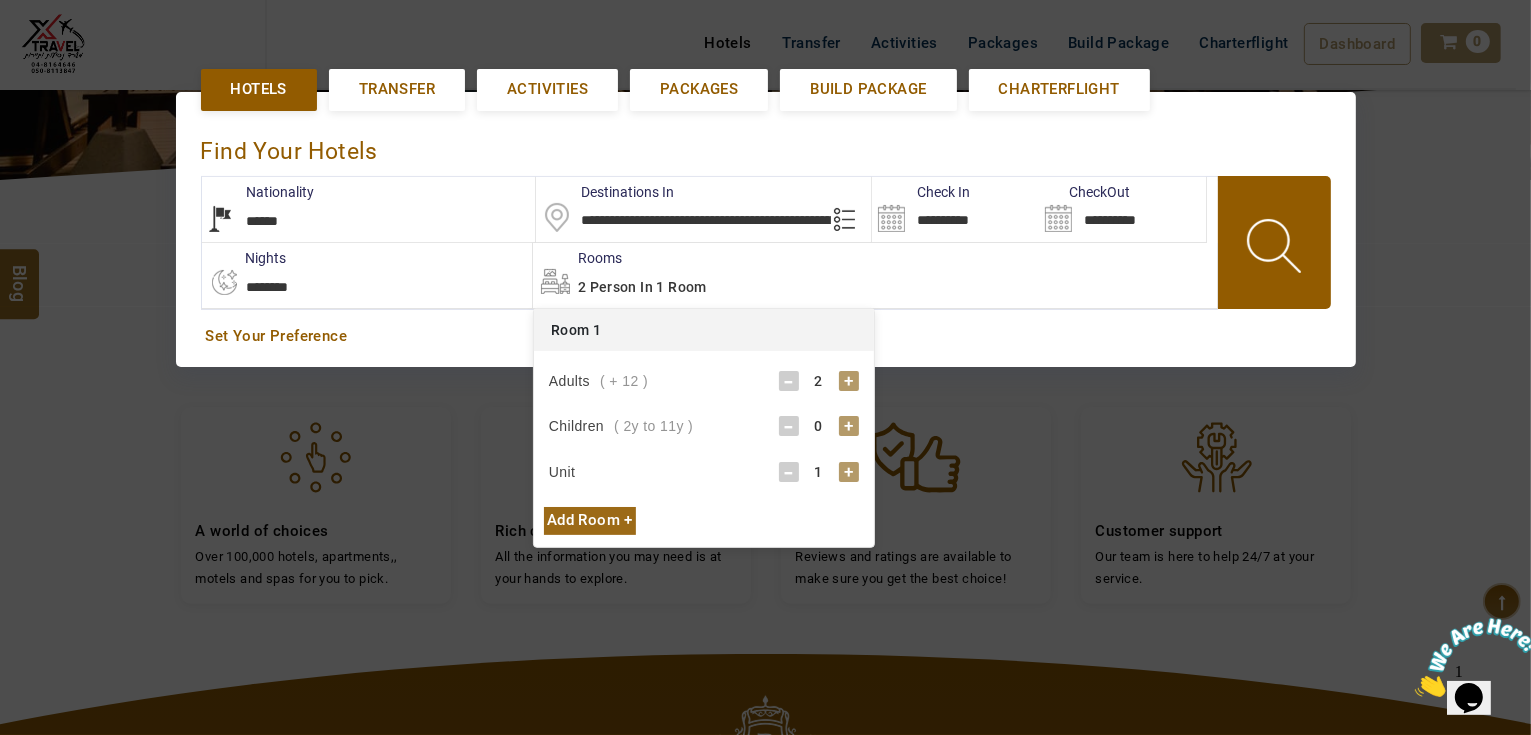 click on "+" at bounding box center (849, 426) 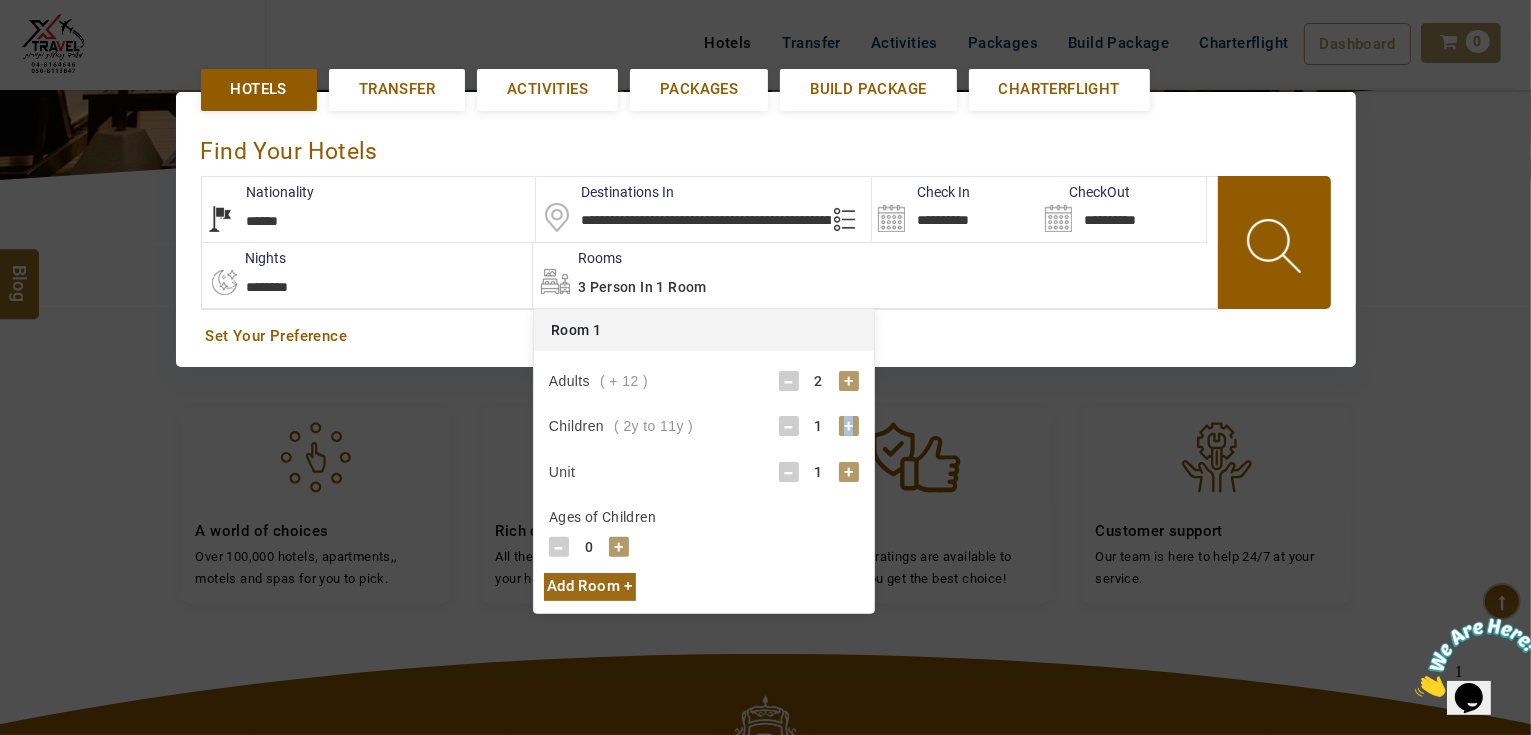 click on "+" at bounding box center [849, 426] 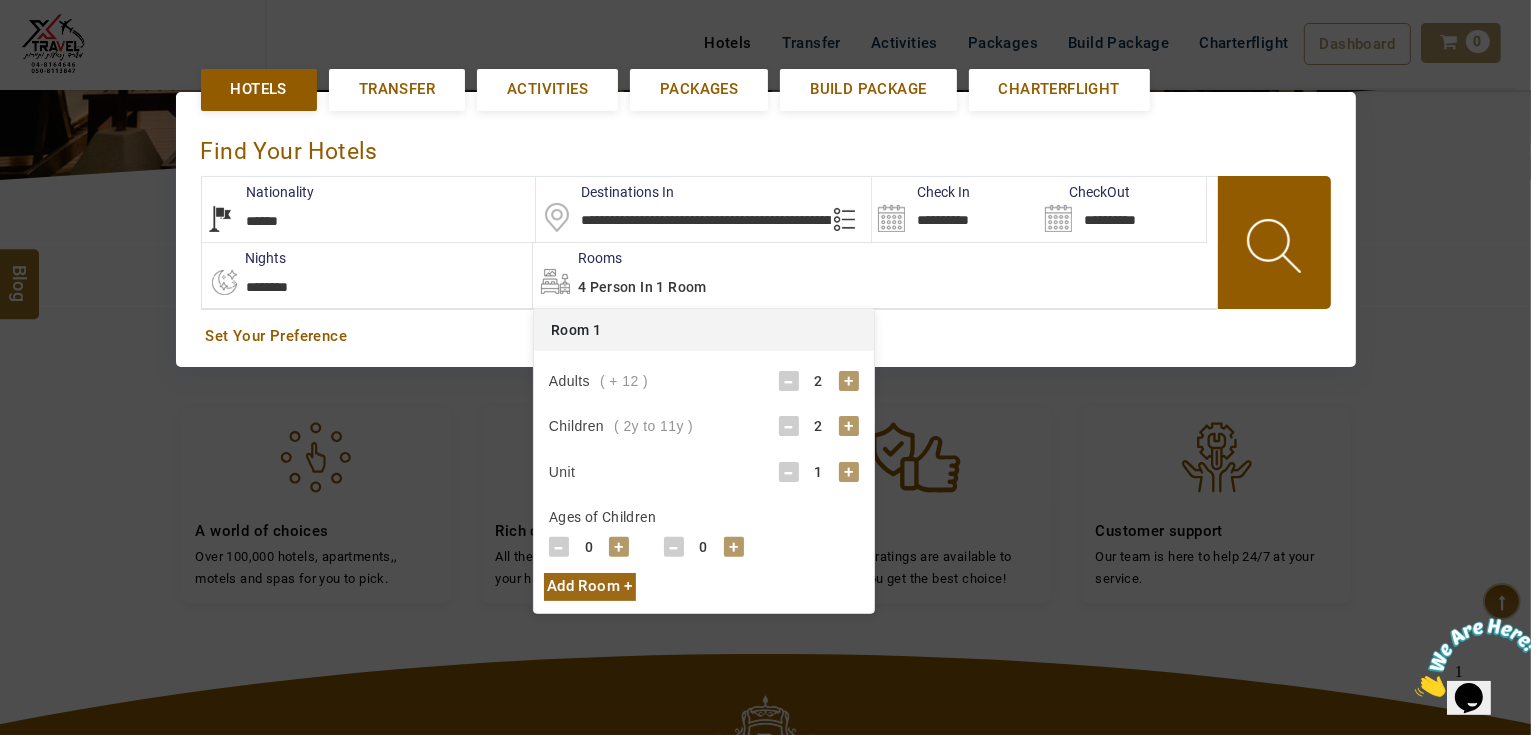 click on "+" at bounding box center (619, 547) 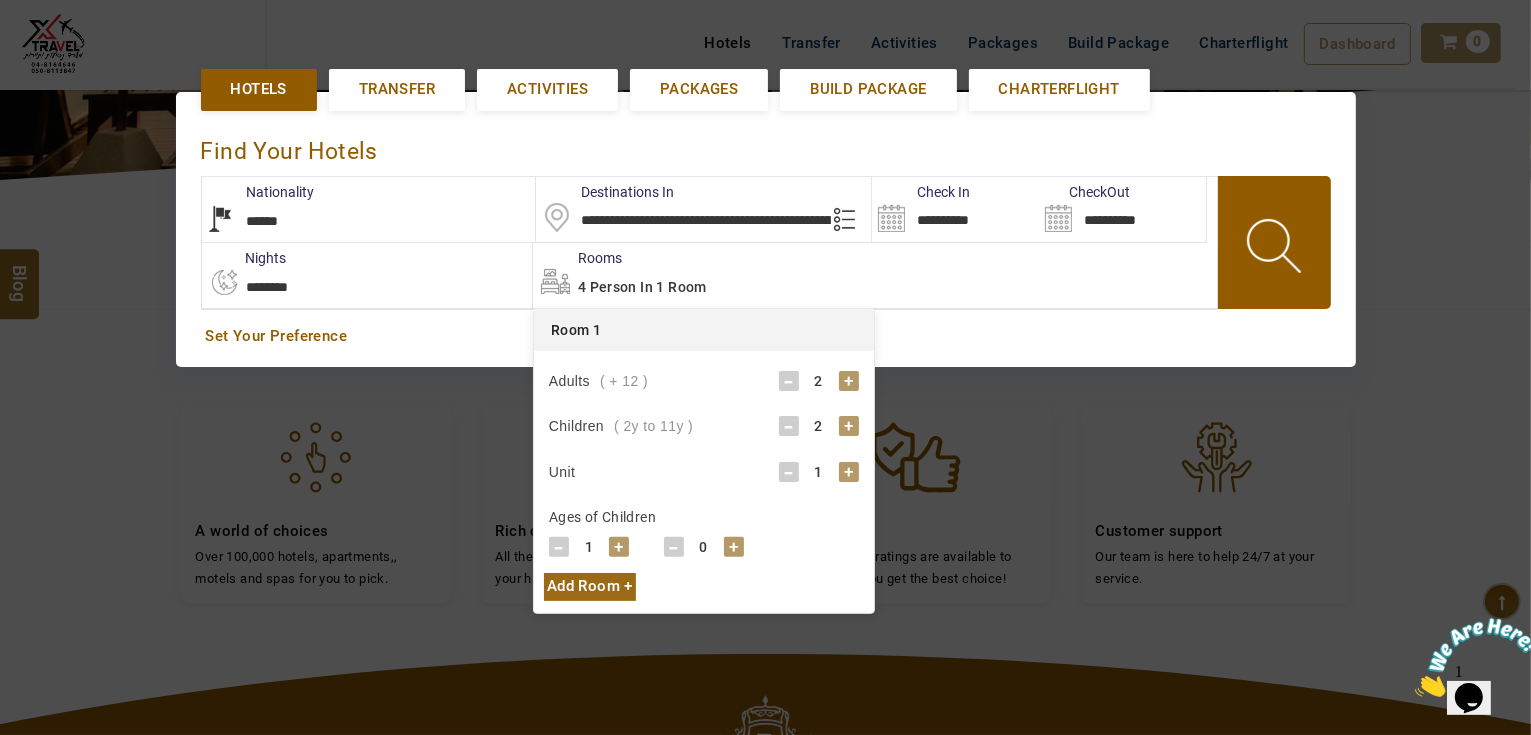click on "+" at bounding box center [619, 547] 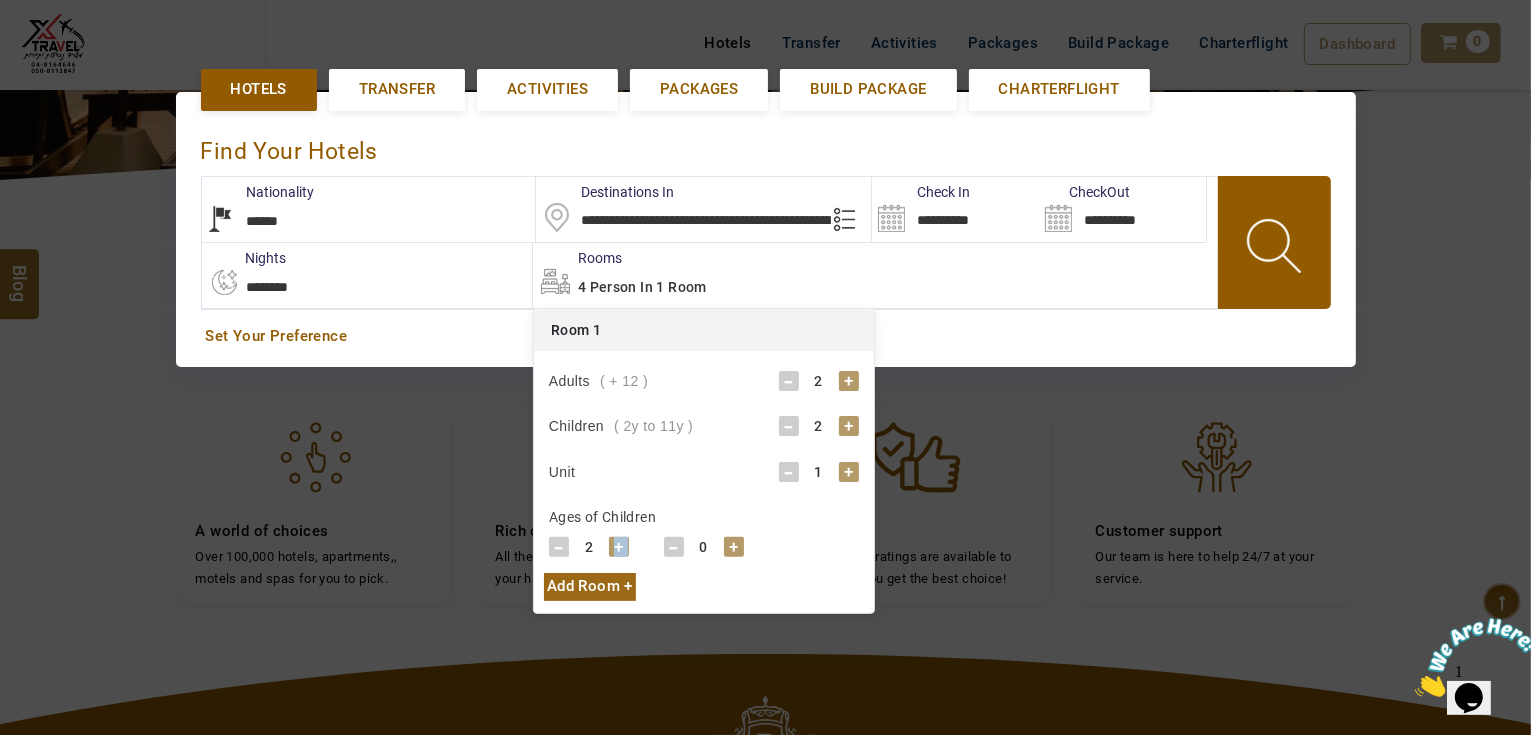 click on "+" at bounding box center [619, 547] 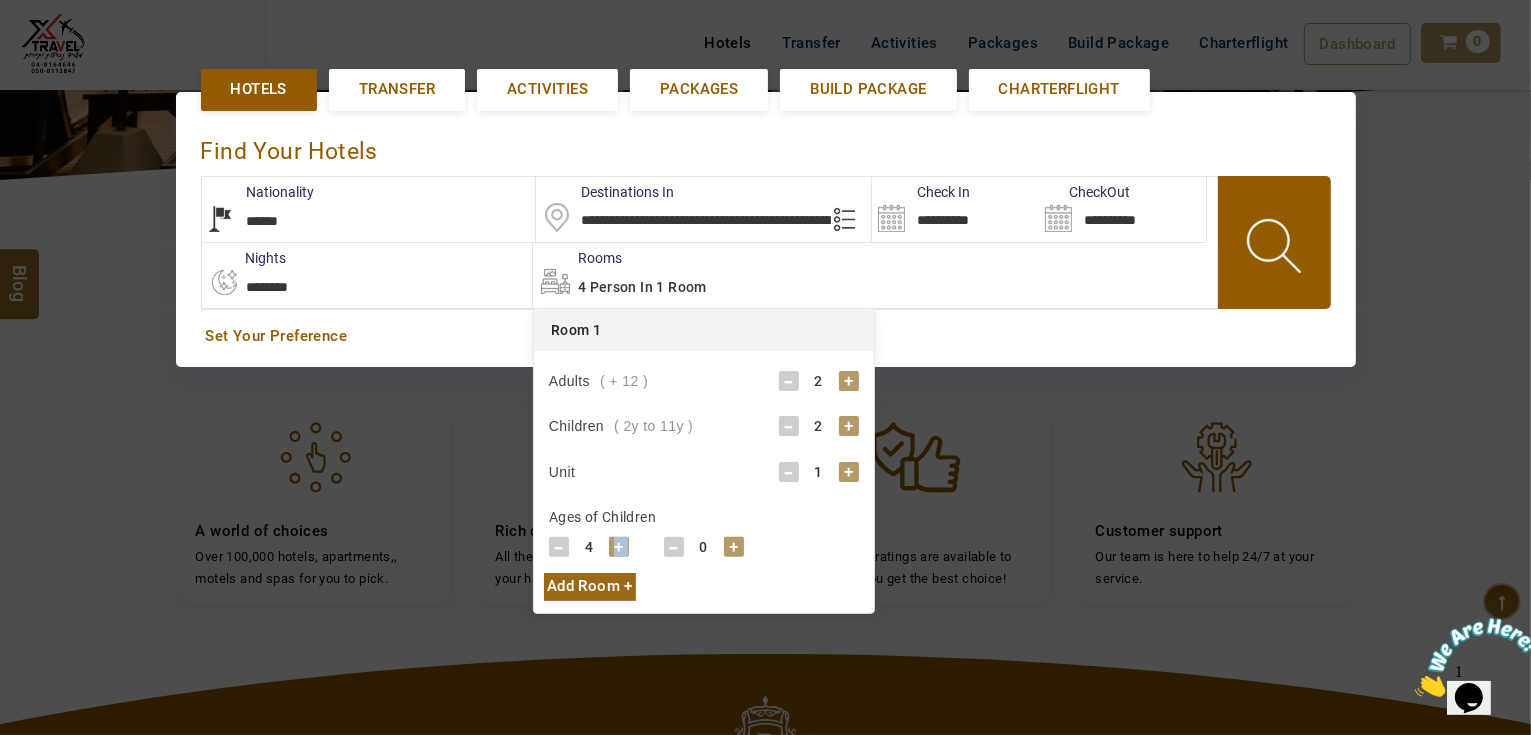 click on "+" at bounding box center [619, 547] 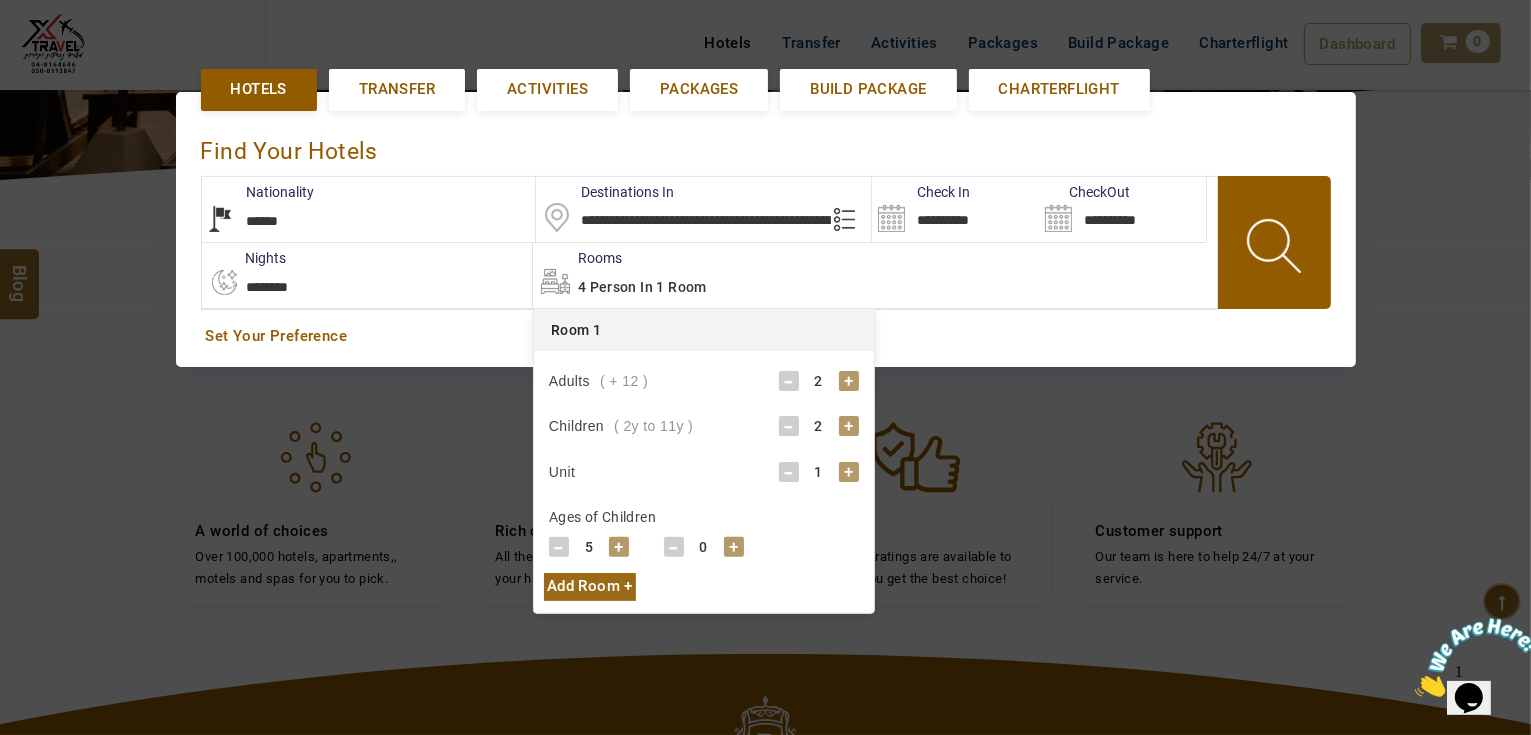 click on "+" at bounding box center (734, 547) 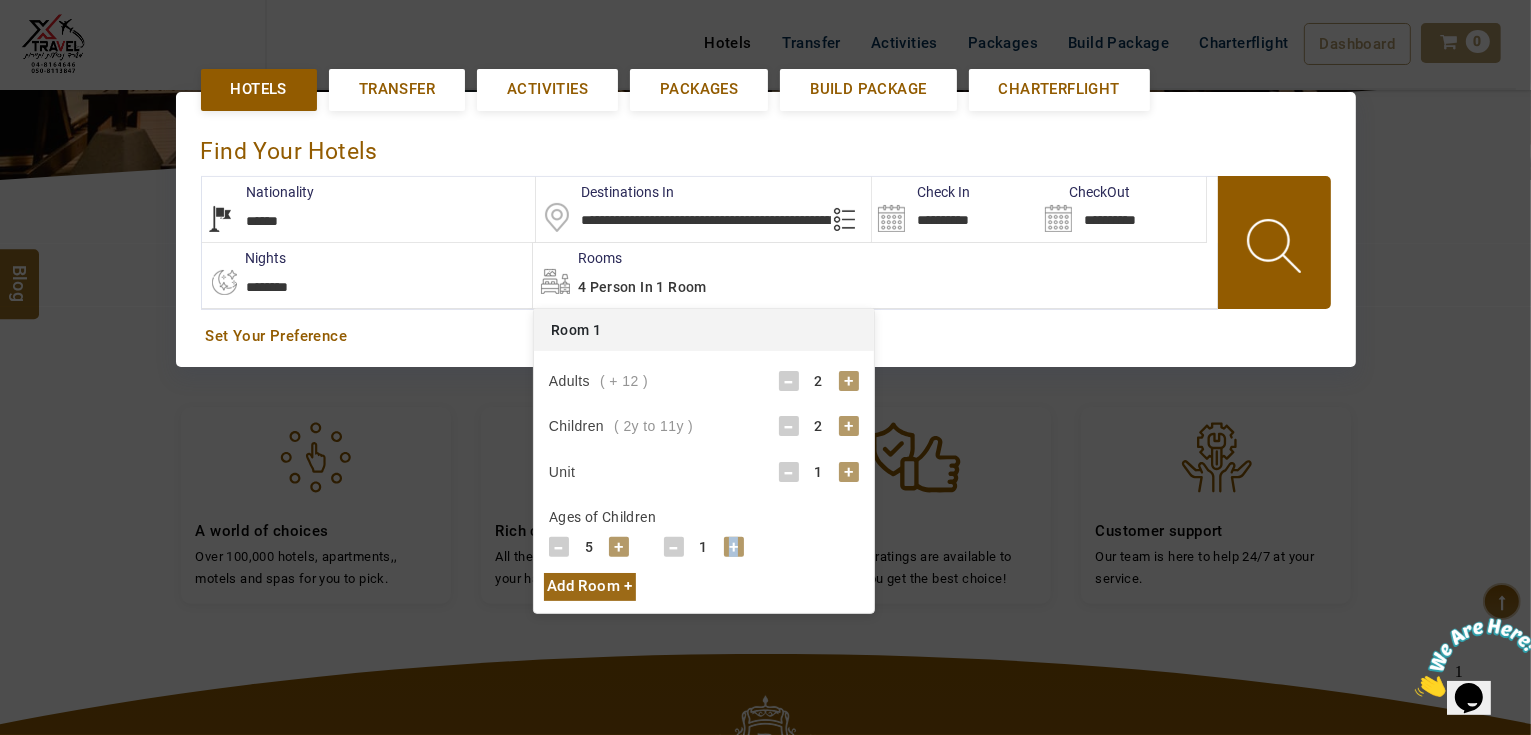 click on "+" at bounding box center [734, 547] 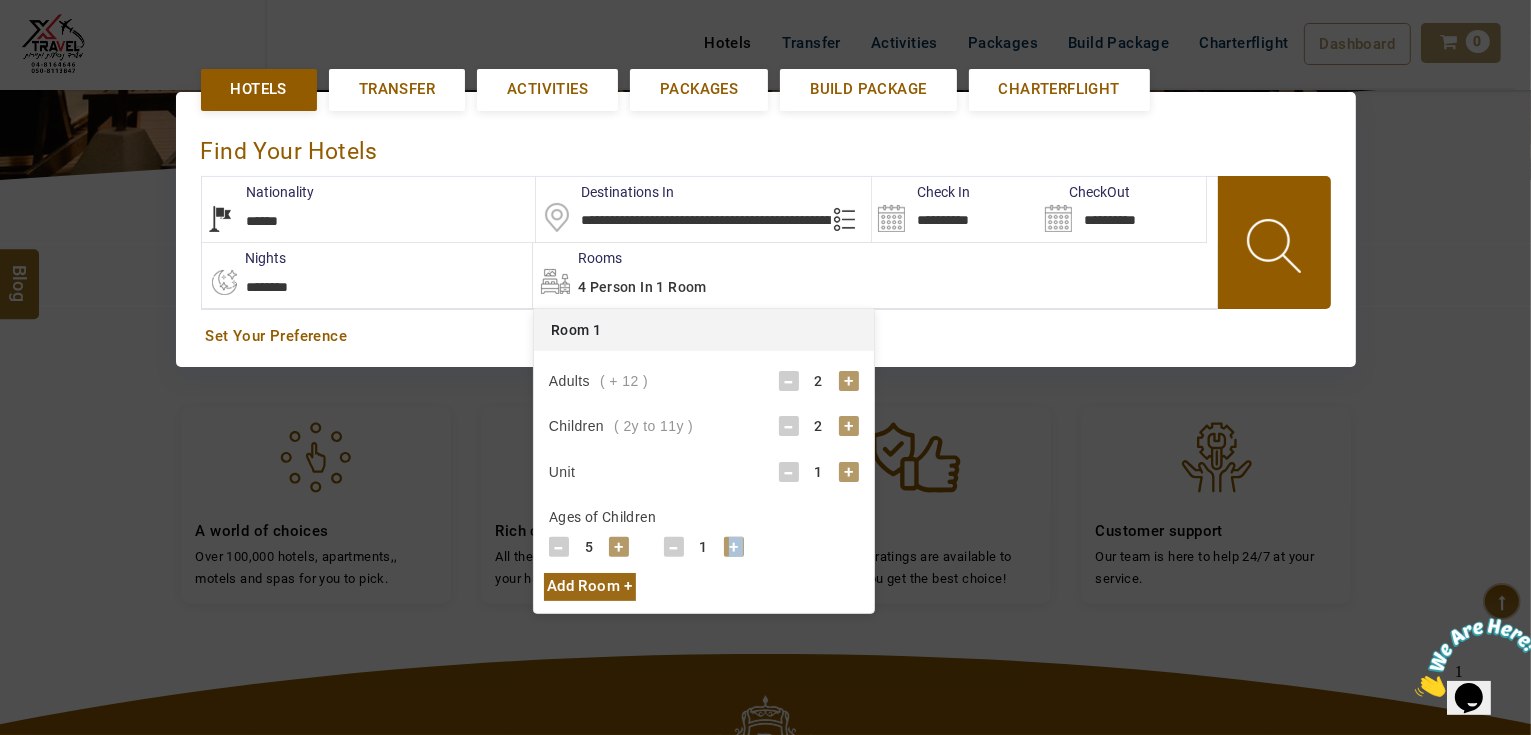 click on "+" at bounding box center (734, 547) 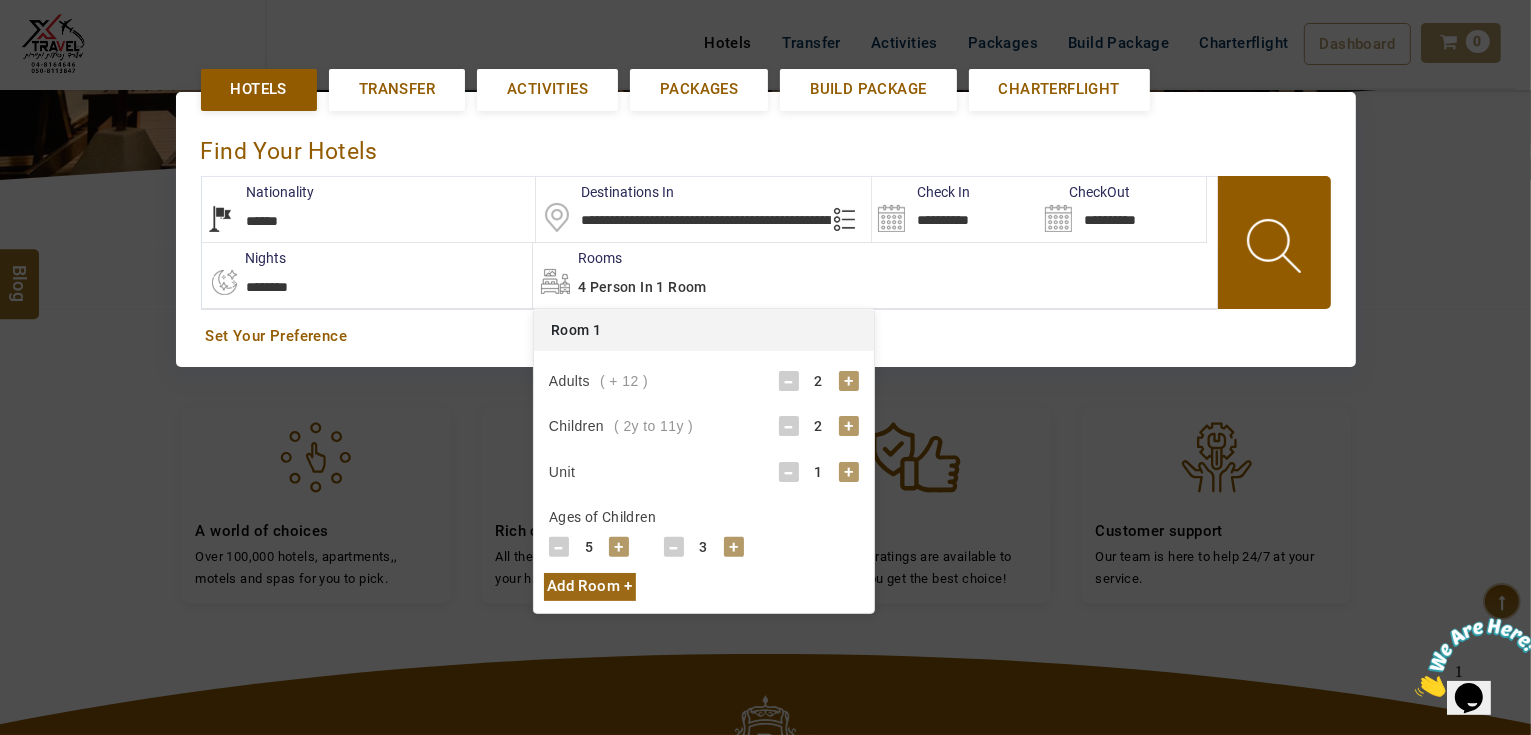 click at bounding box center [765, 367] 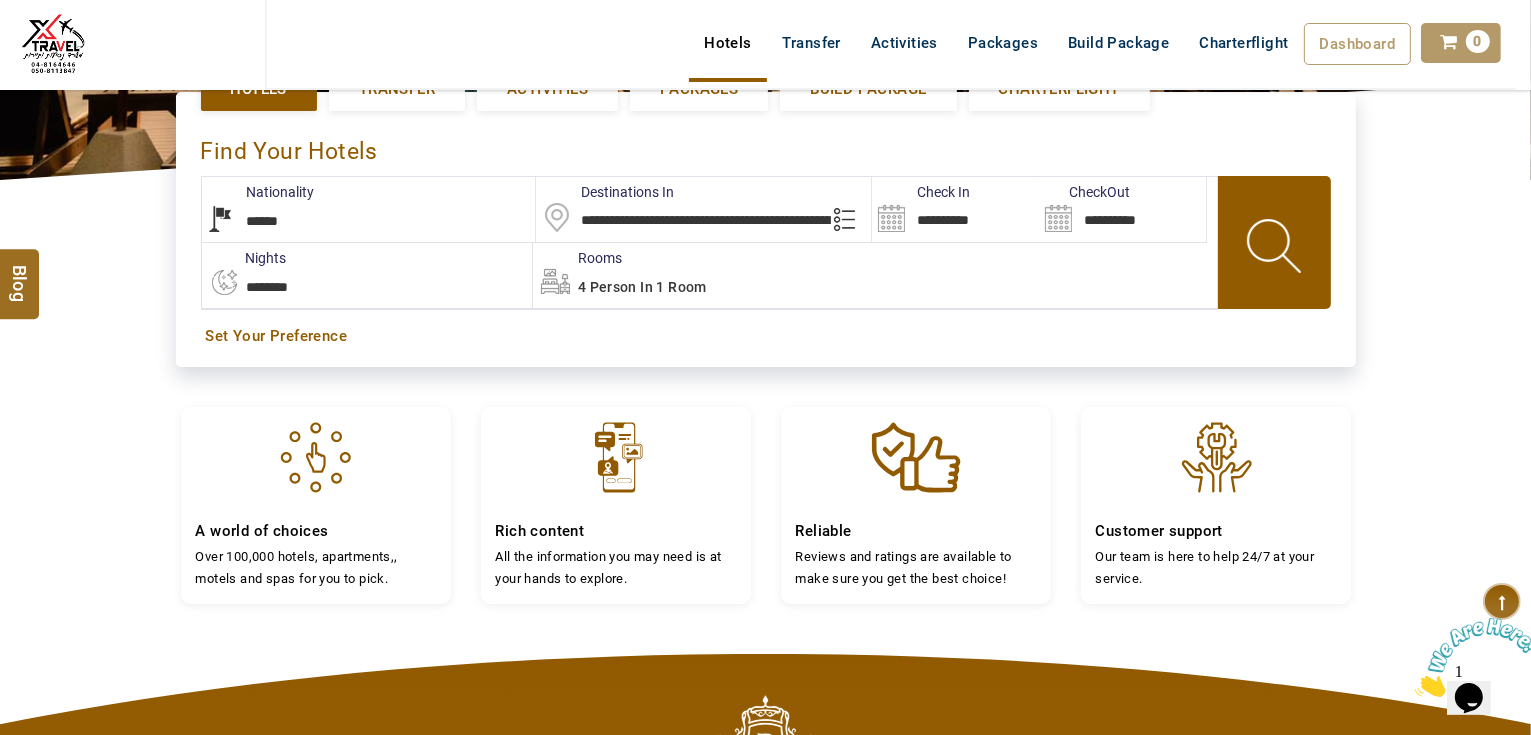 click at bounding box center [1276, 249] 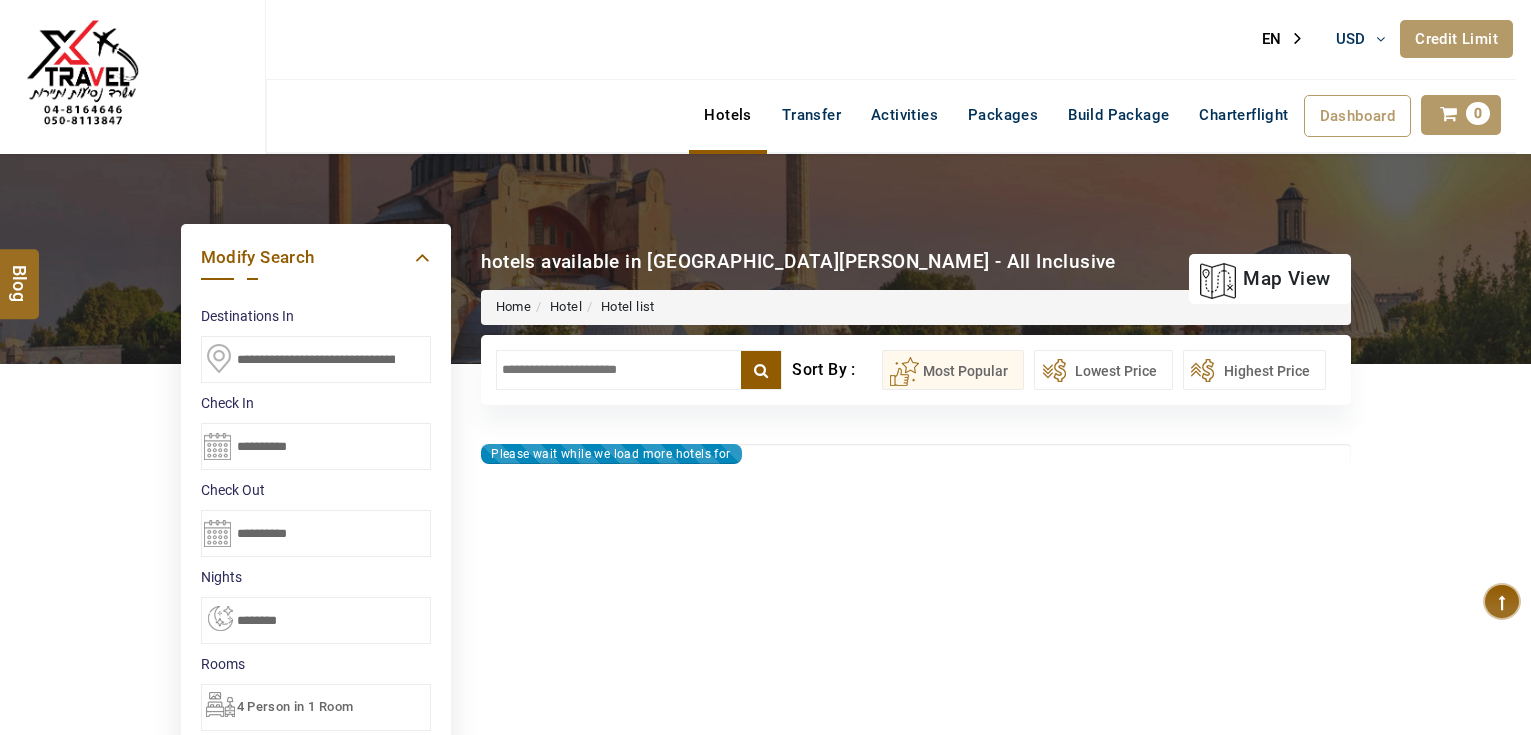 select on "*" 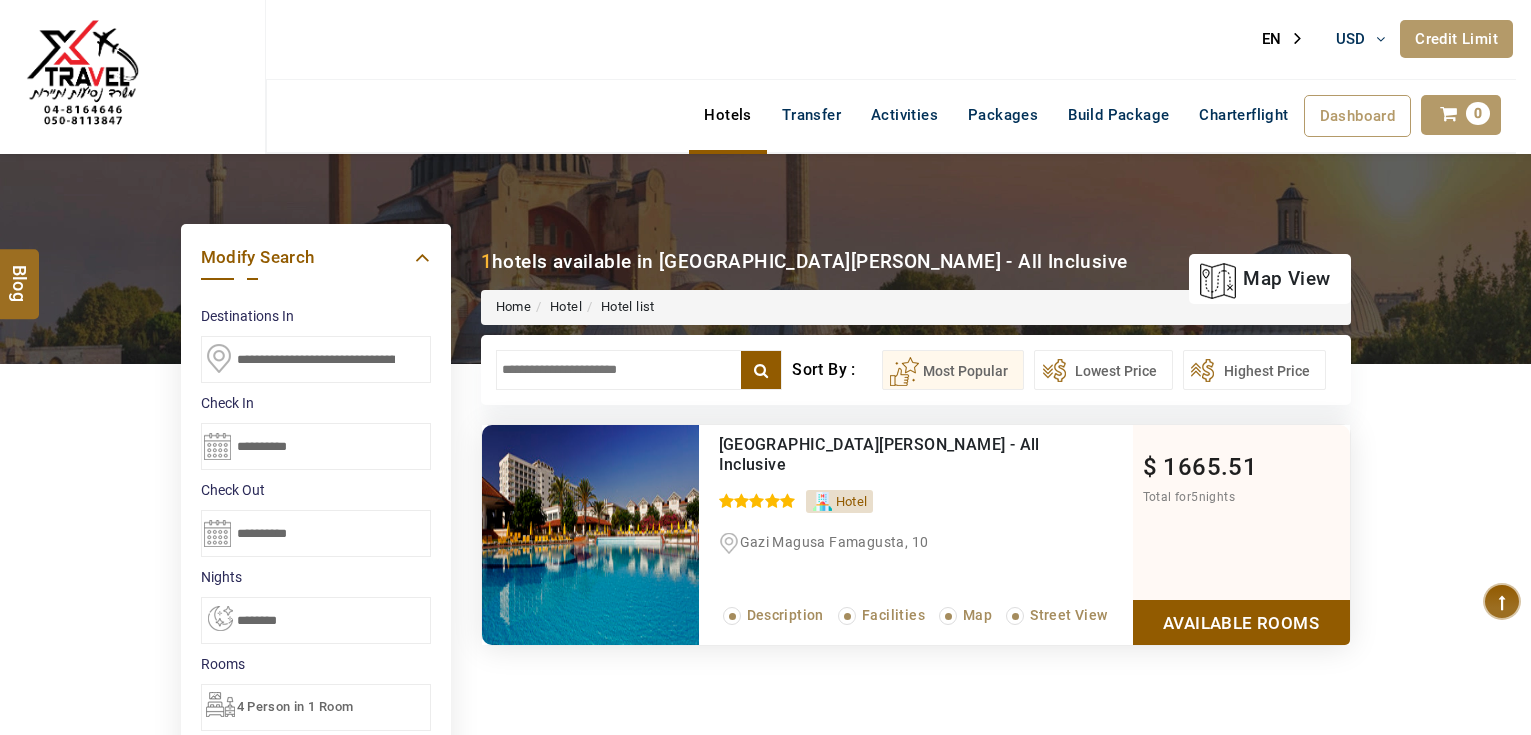 scroll, scrollTop: 0, scrollLeft: 0, axis: both 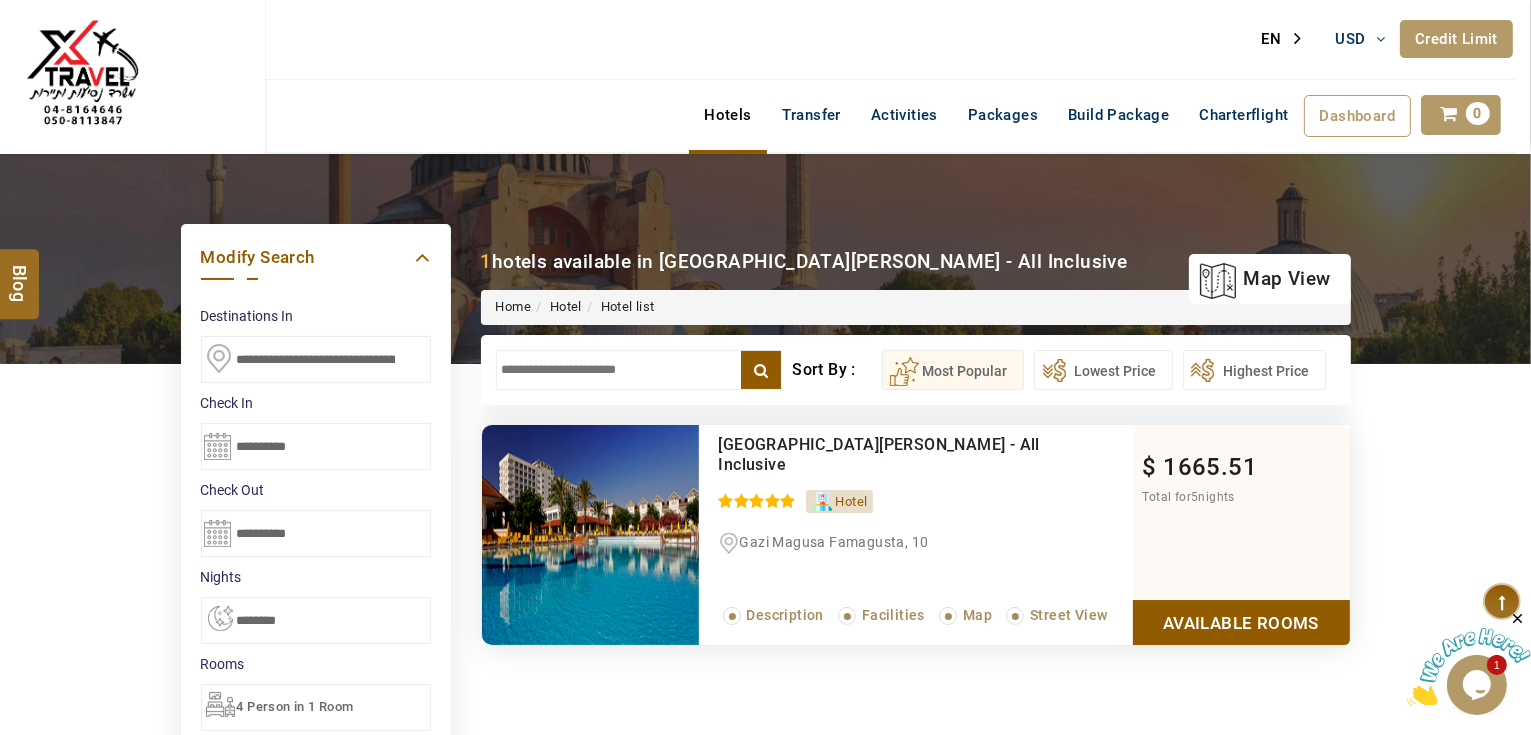 click on "Available Rooms" at bounding box center [1241, 622] 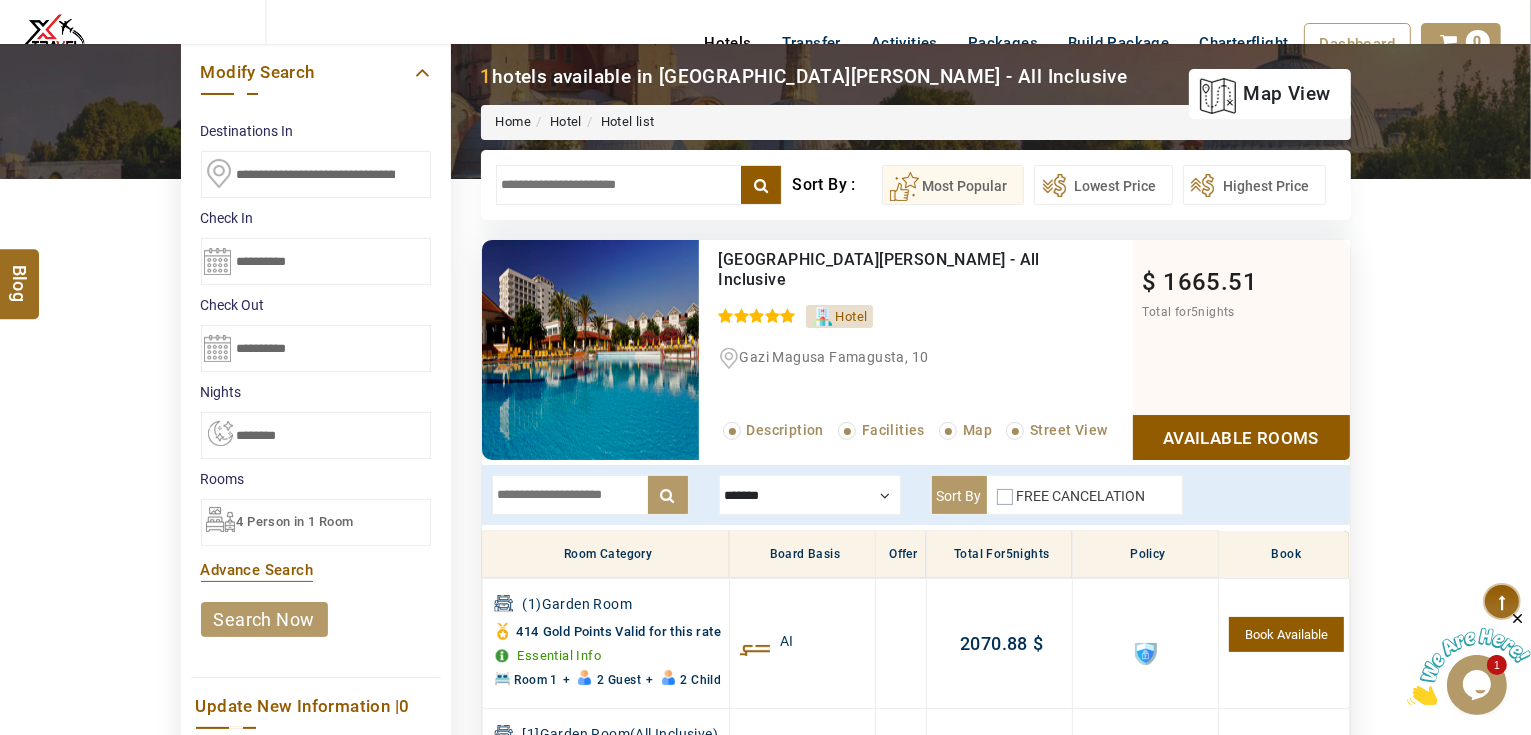scroll, scrollTop: 213, scrollLeft: 0, axis: vertical 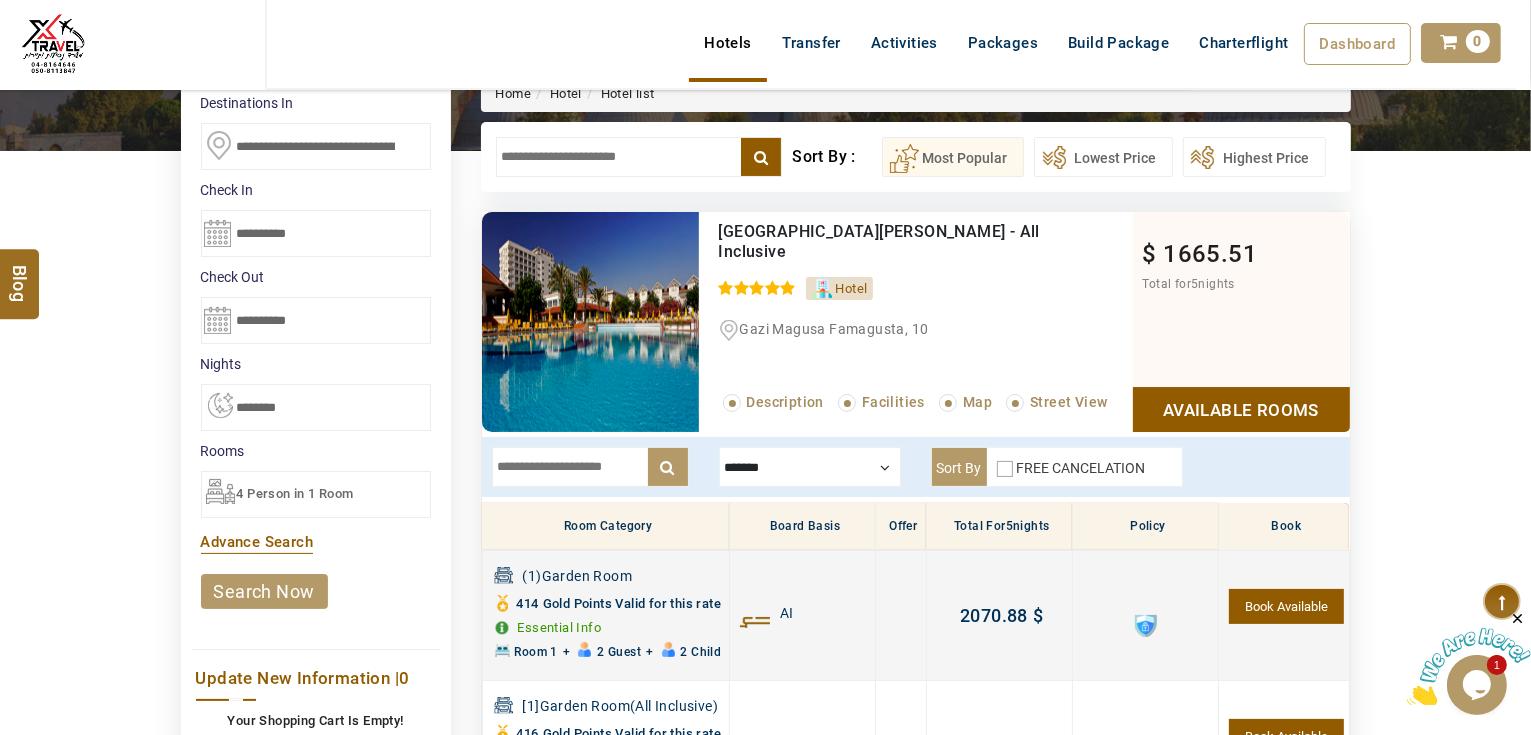 click at bounding box center (1146, 626) 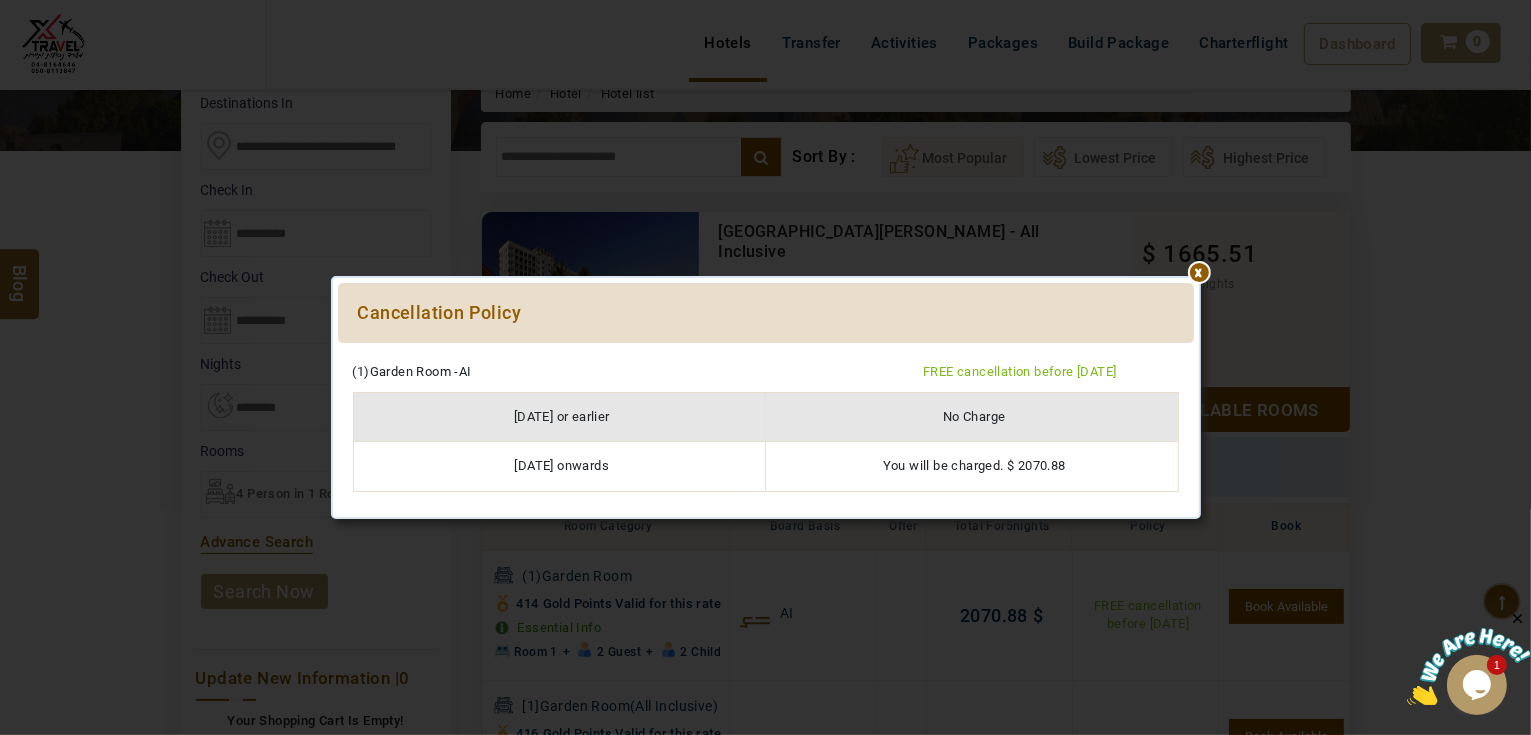 click at bounding box center (766, 353) 